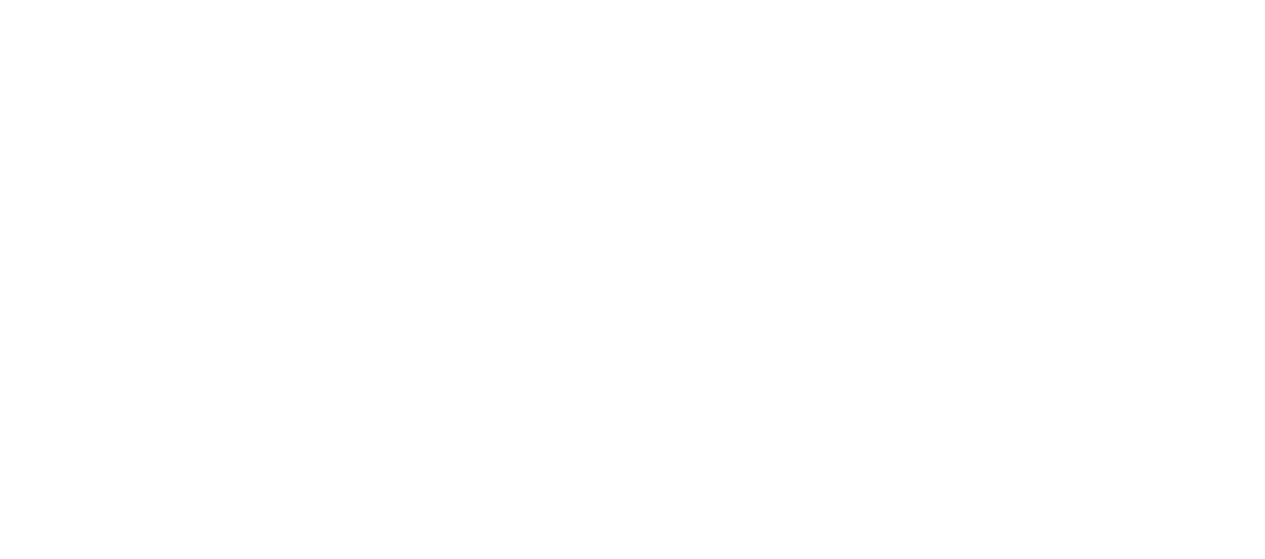 scroll, scrollTop: 0, scrollLeft: 0, axis: both 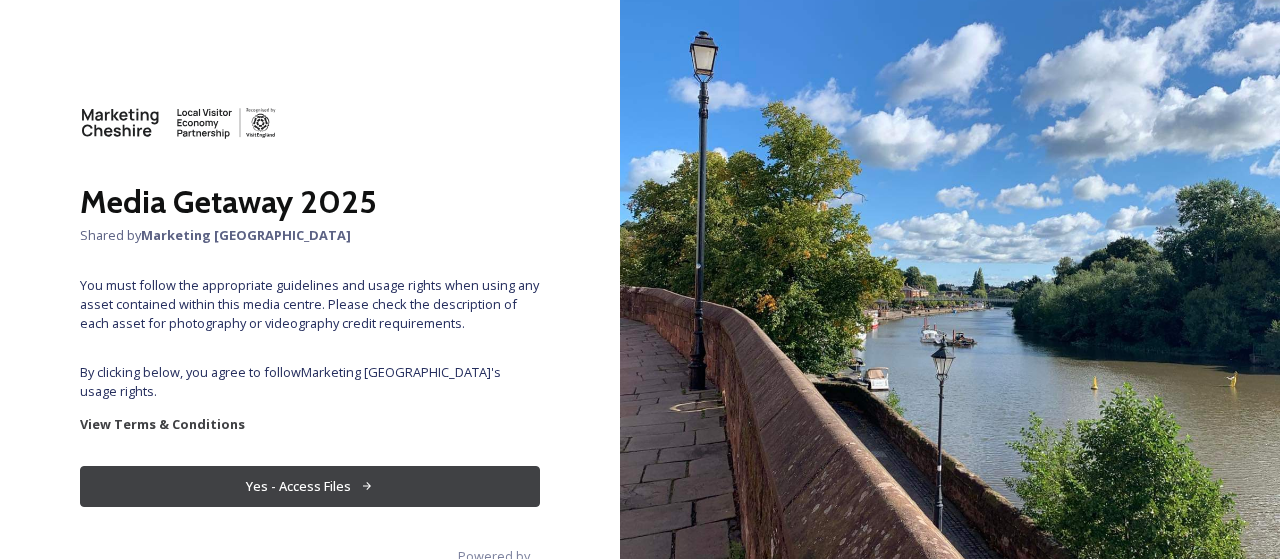 click on "Yes - Access Files" at bounding box center [310, 486] 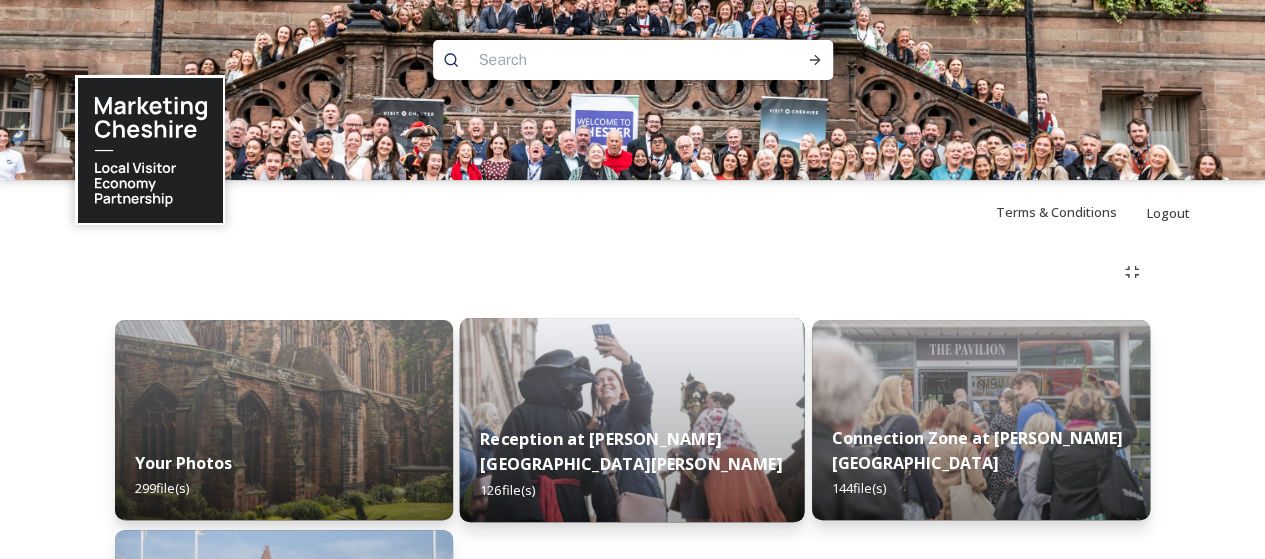 click at bounding box center (632, 420) 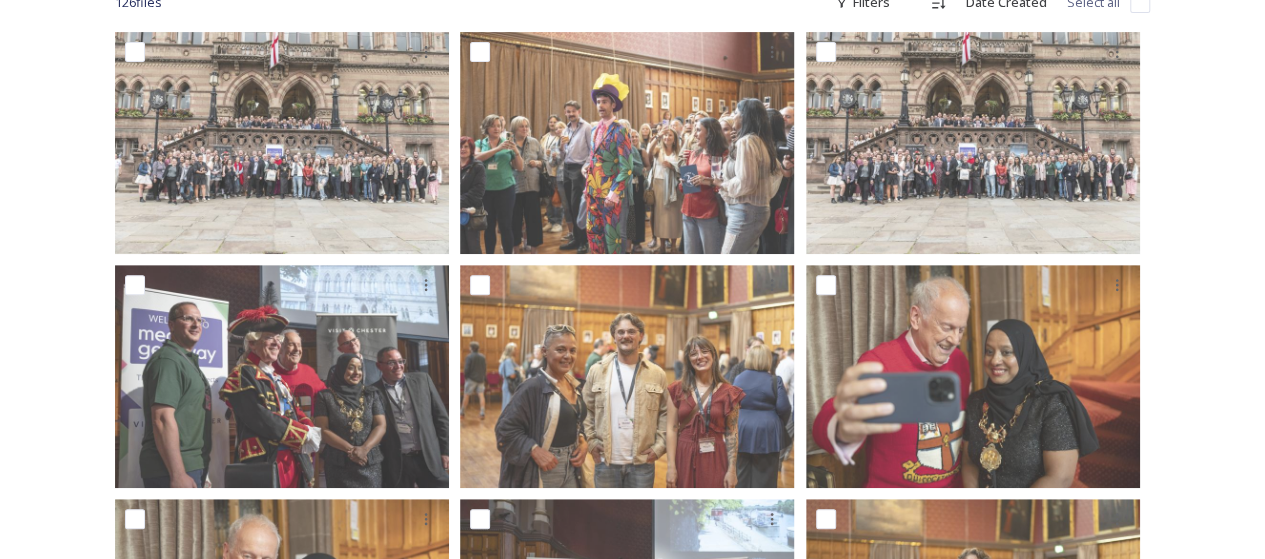 scroll, scrollTop: 350, scrollLeft: 0, axis: vertical 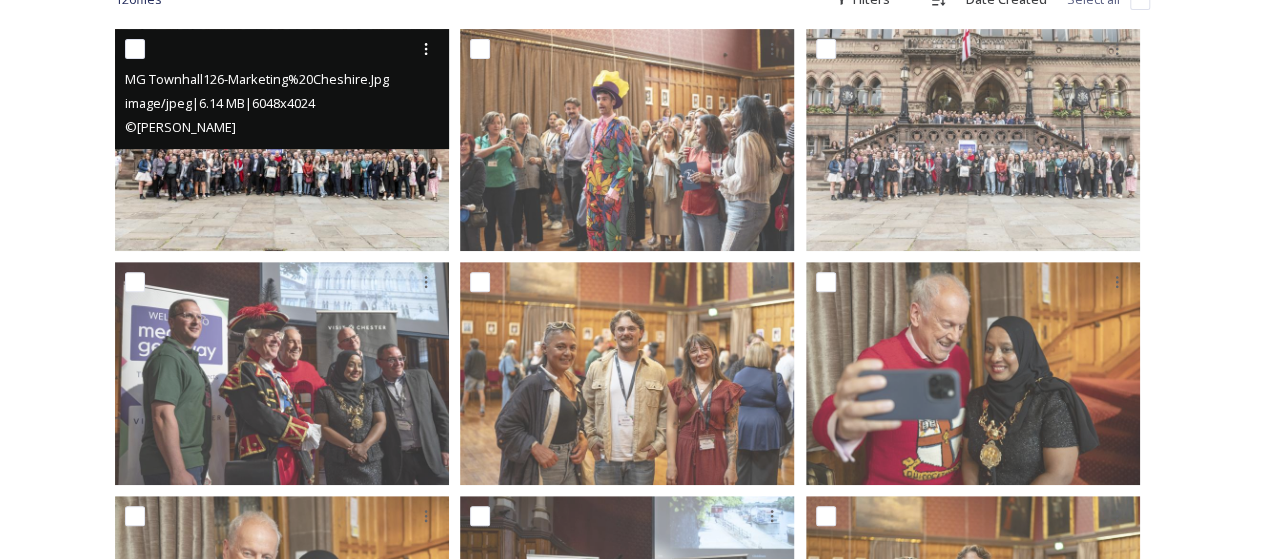 click at bounding box center [282, 140] 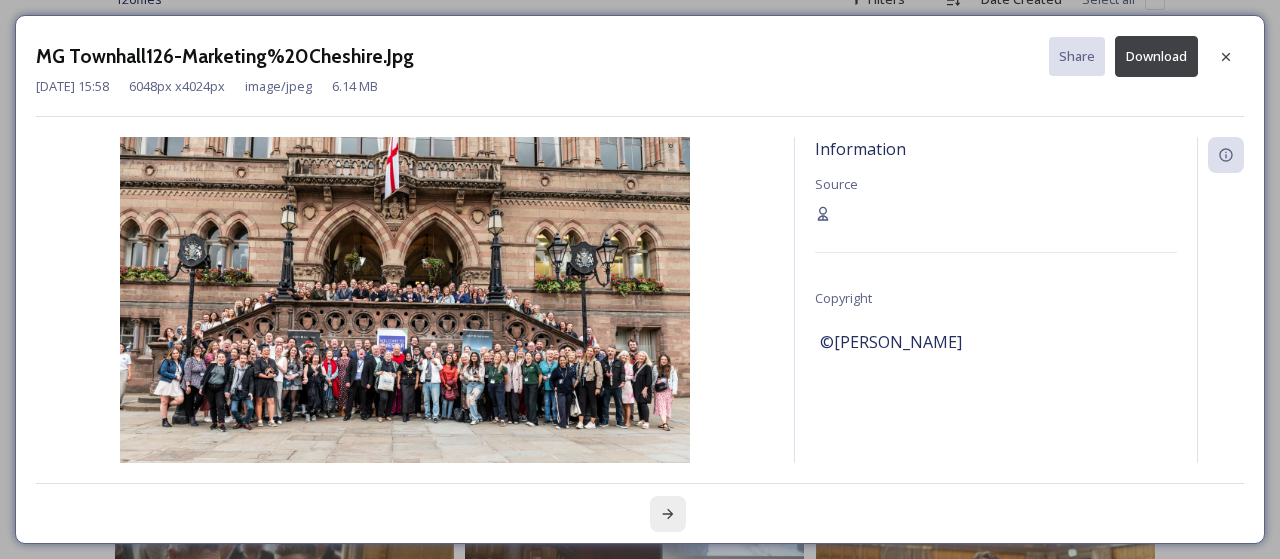 click 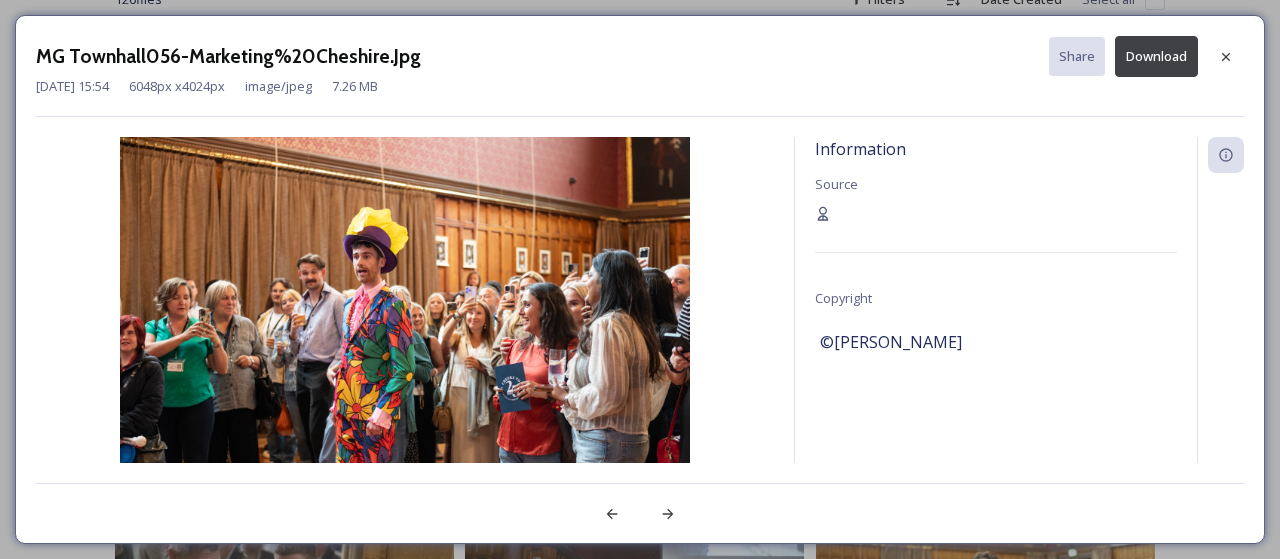 click at bounding box center (1220, 326) 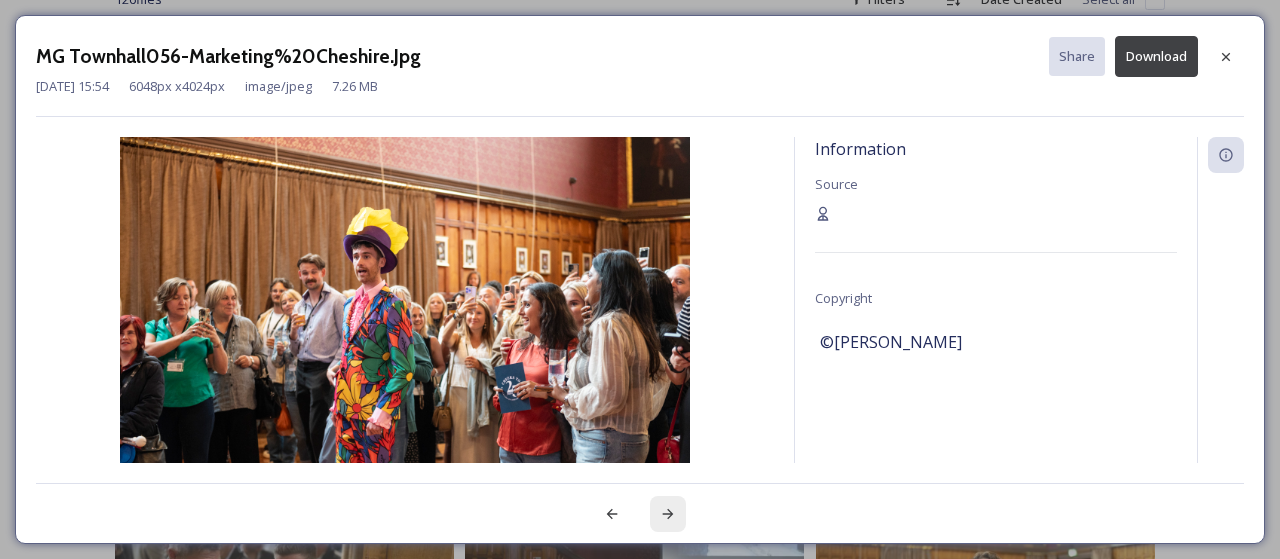 click 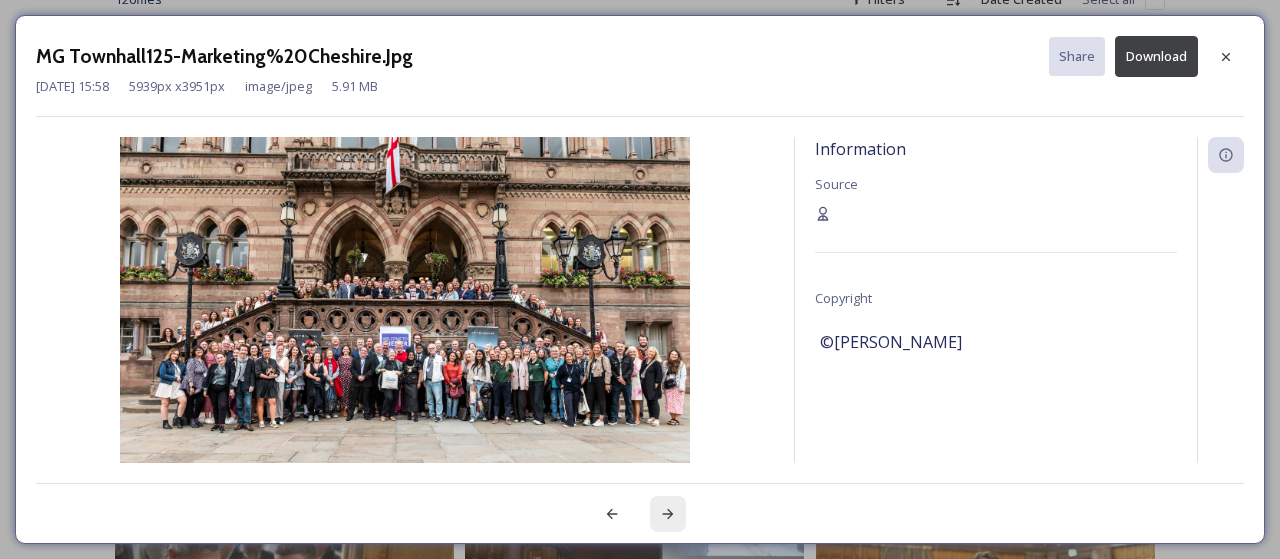 click 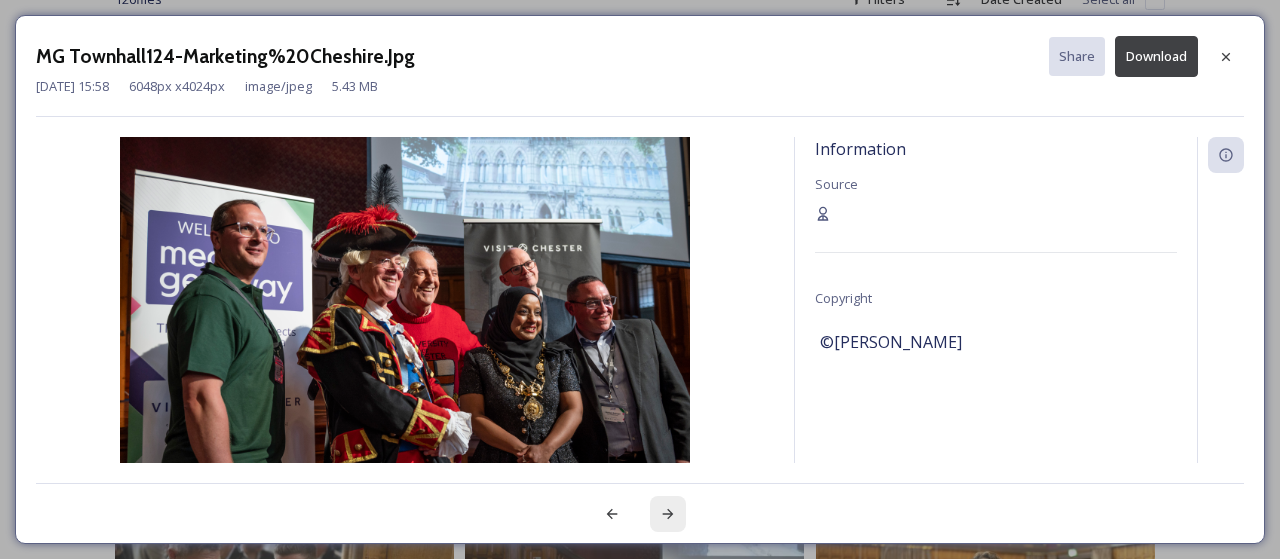 click 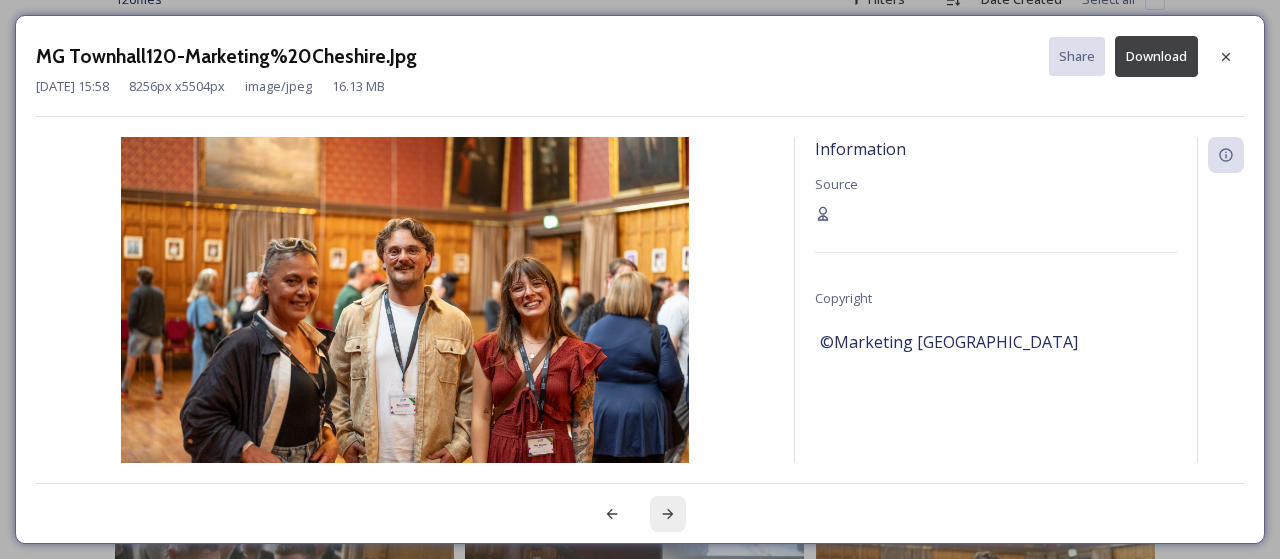 click 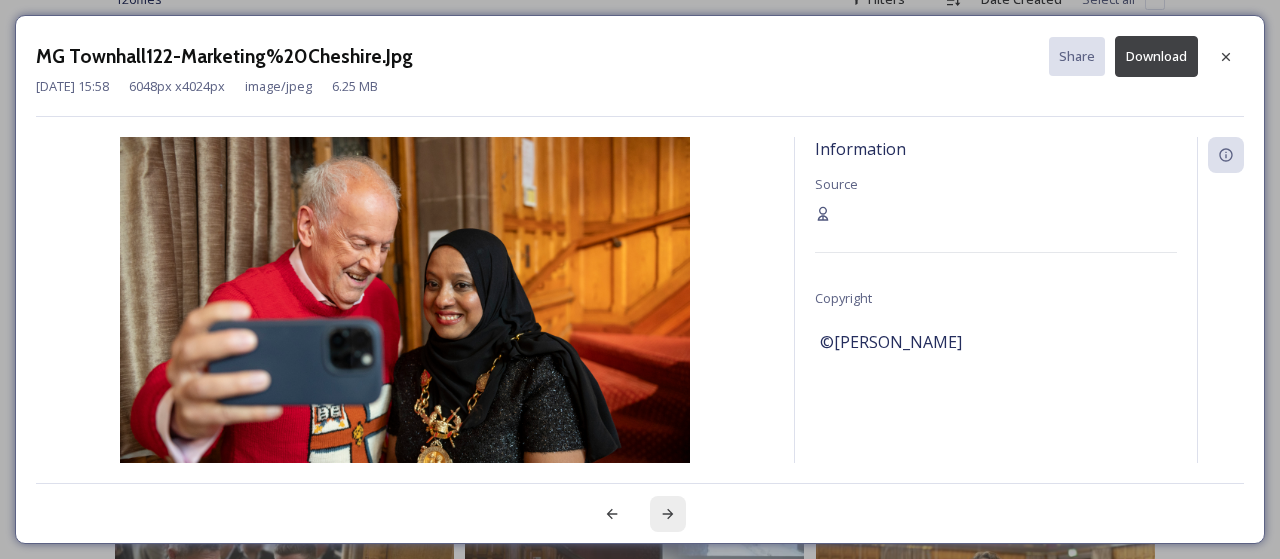 click 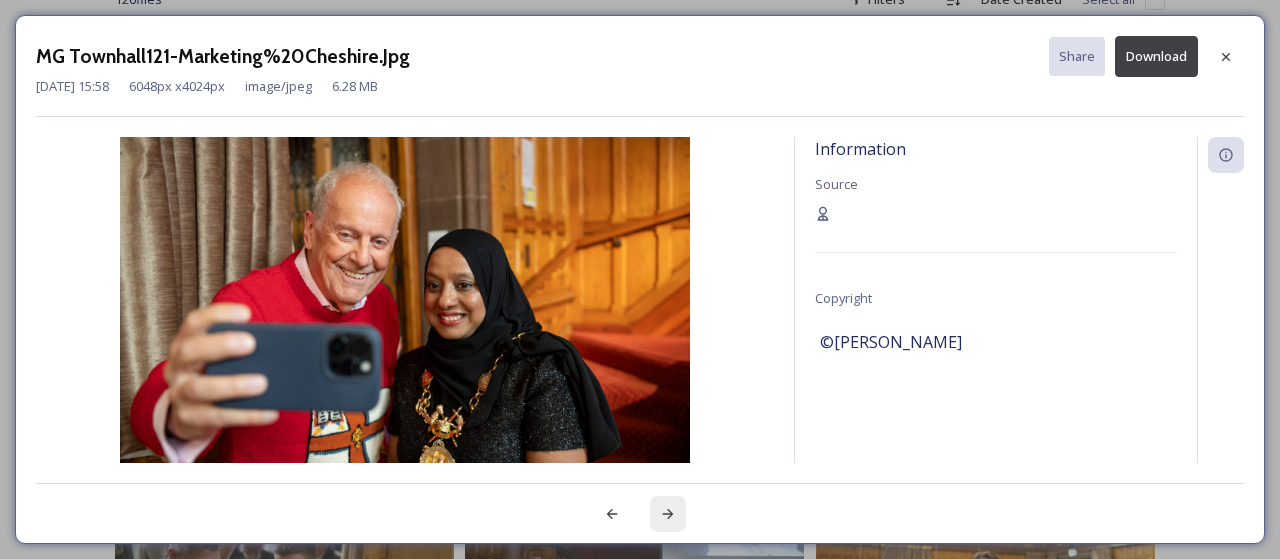 click 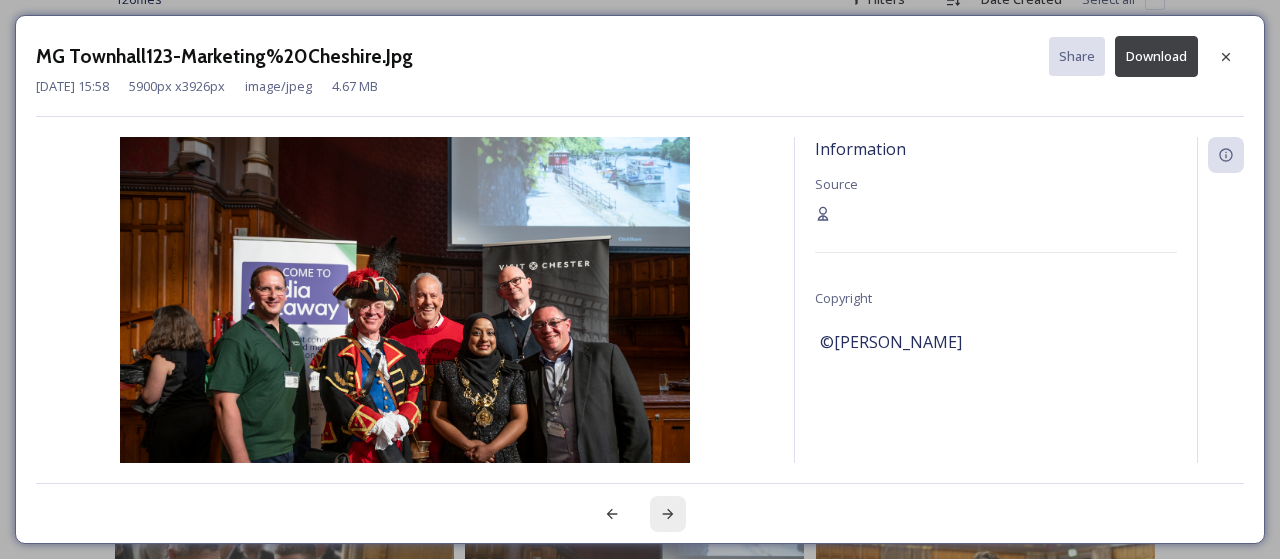 click 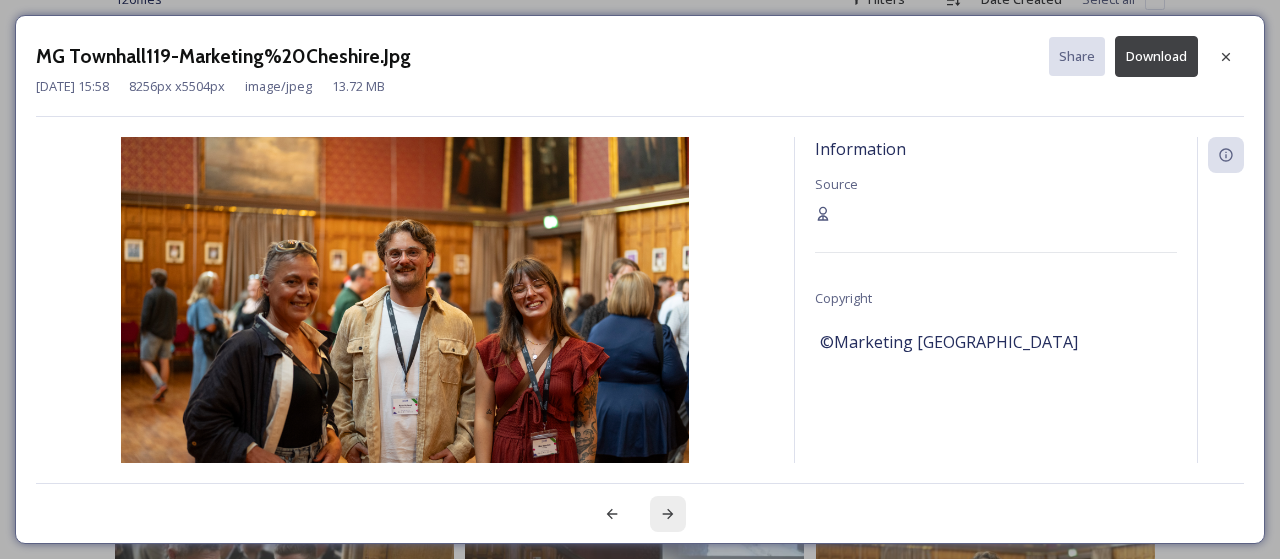 click 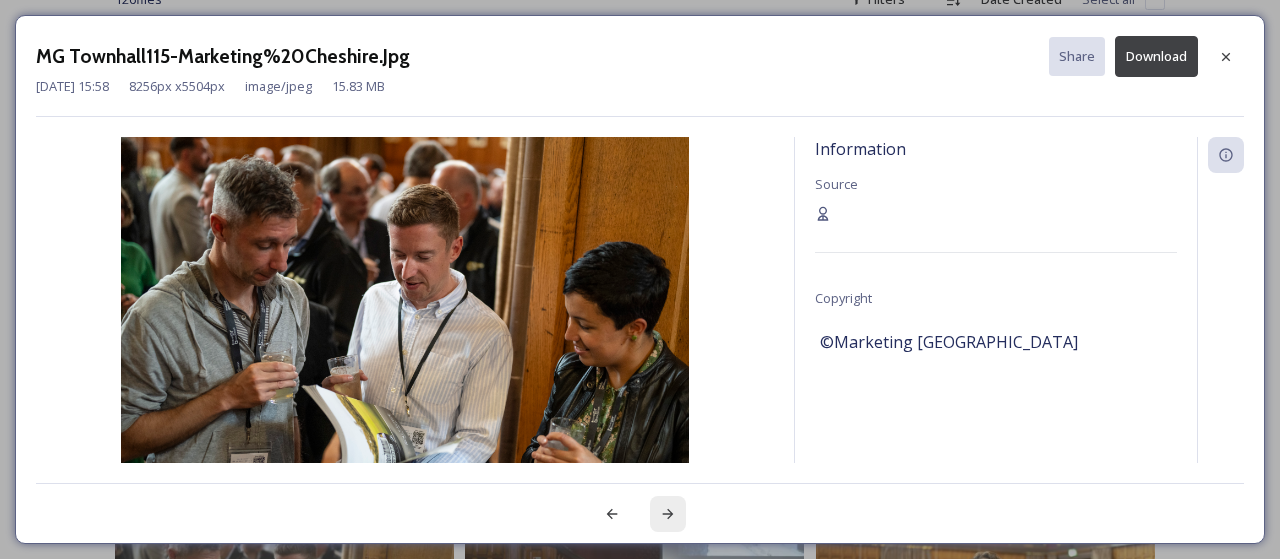 click at bounding box center (668, 514) 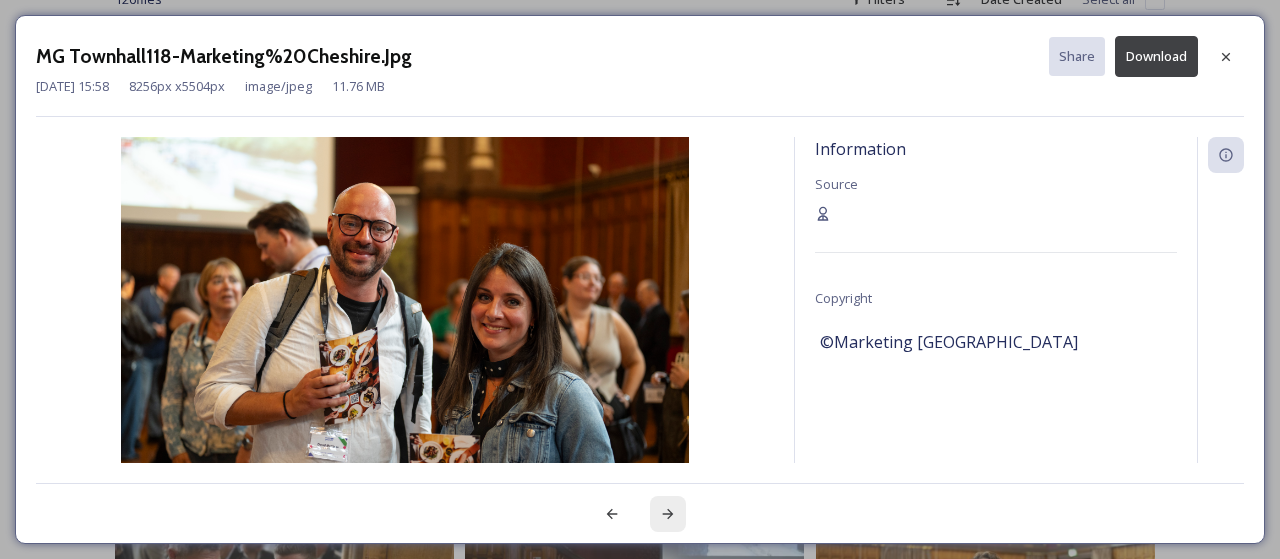 click at bounding box center (668, 514) 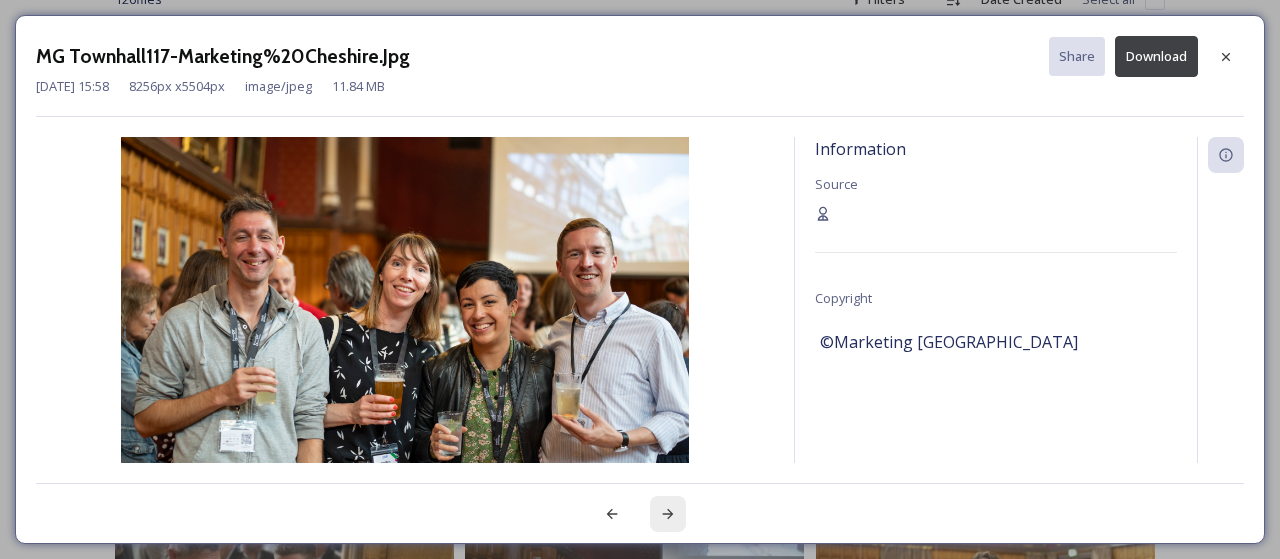 click at bounding box center (668, 514) 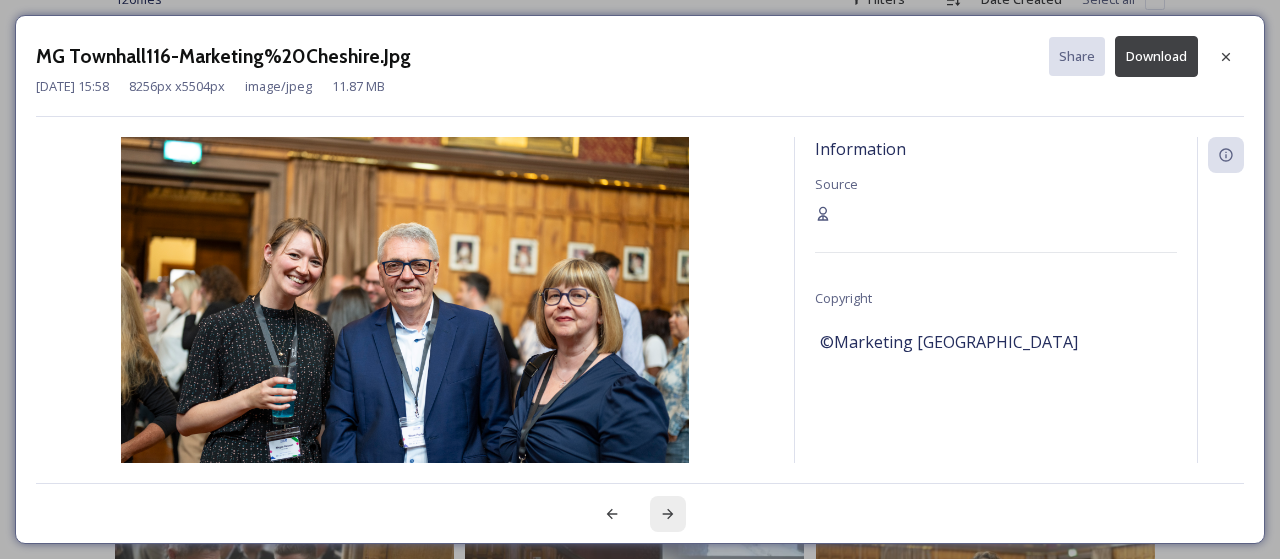 click at bounding box center [668, 514] 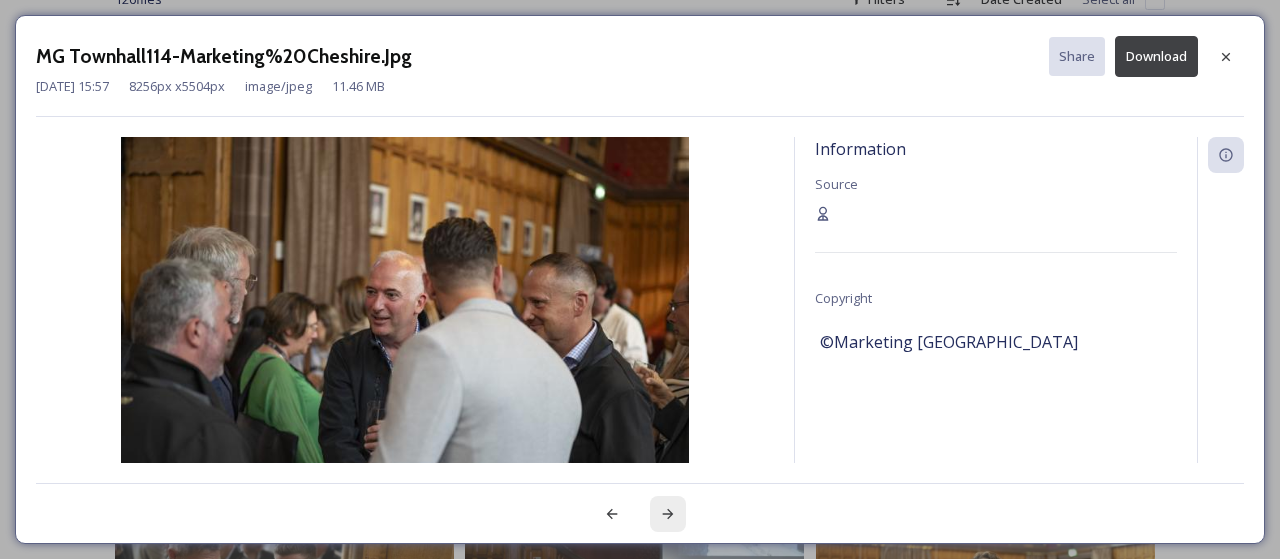 click at bounding box center [668, 514] 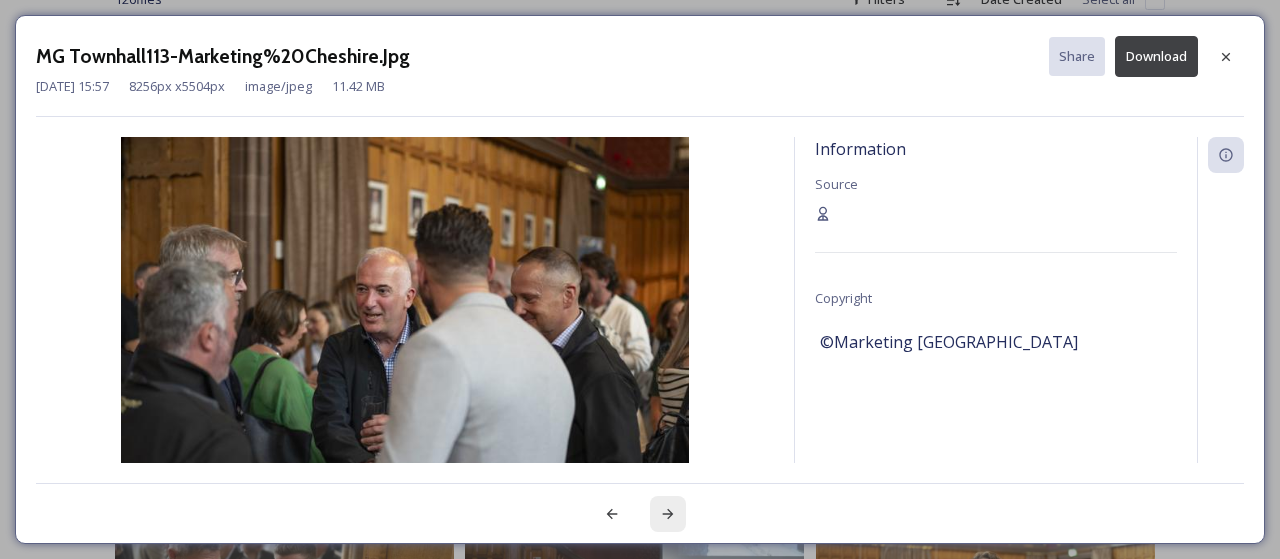 click at bounding box center [668, 514] 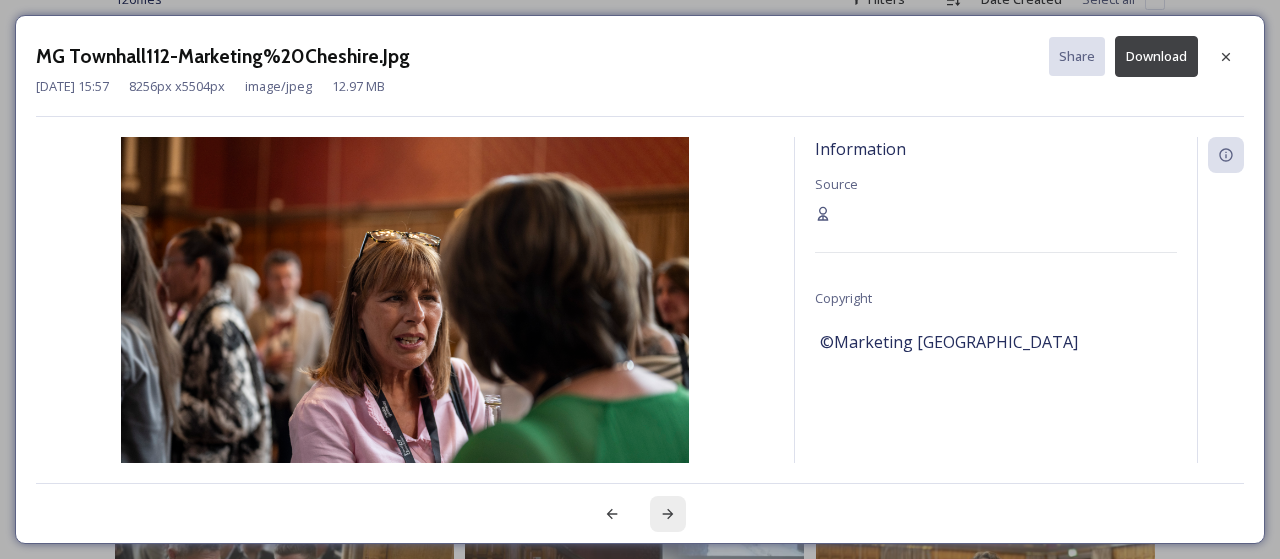 click at bounding box center [668, 514] 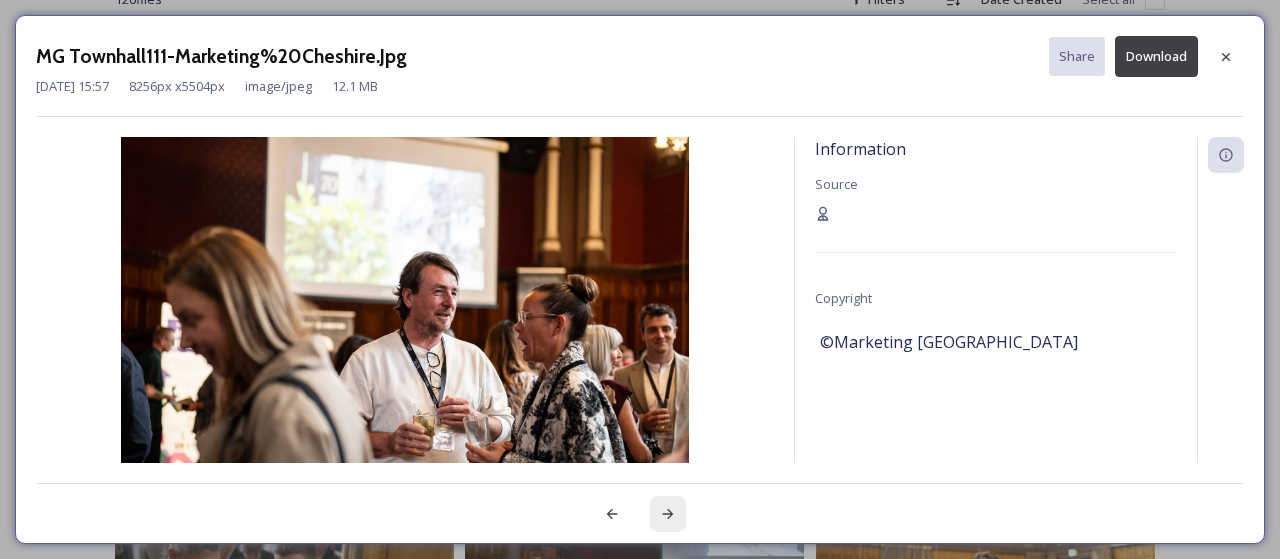 click at bounding box center [668, 514] 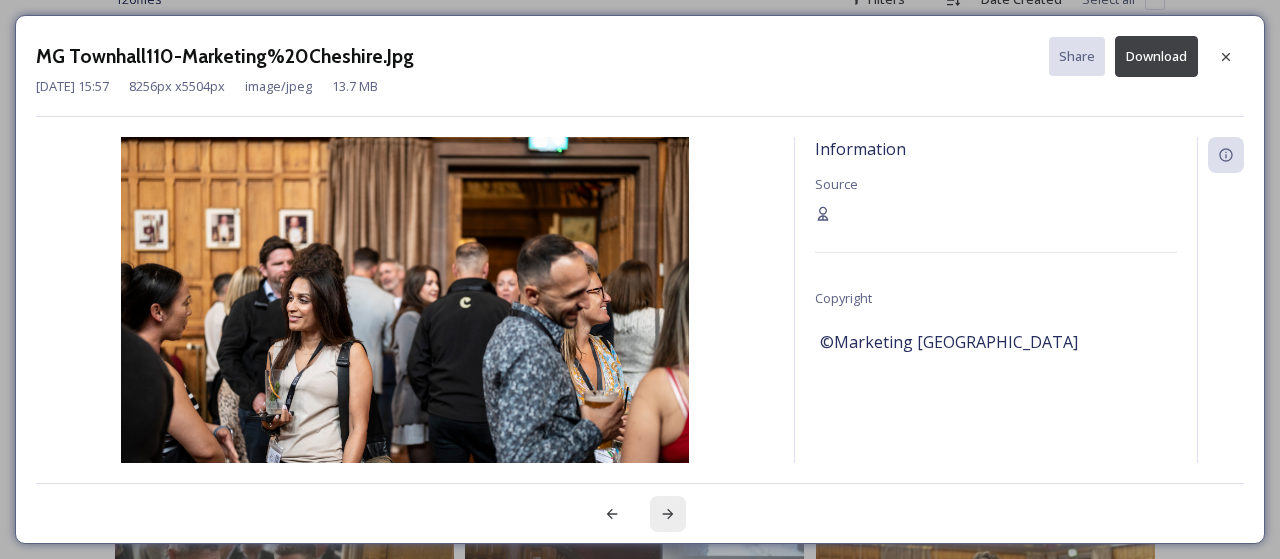 click at bounding box center (668, 514) 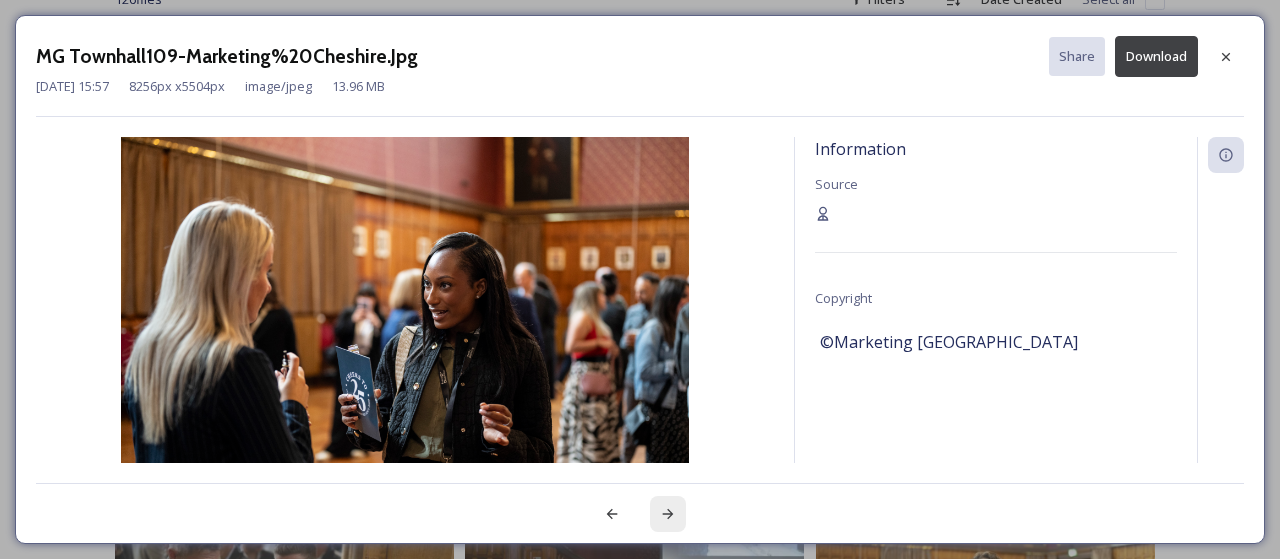 click at bounding box center (668, 514) 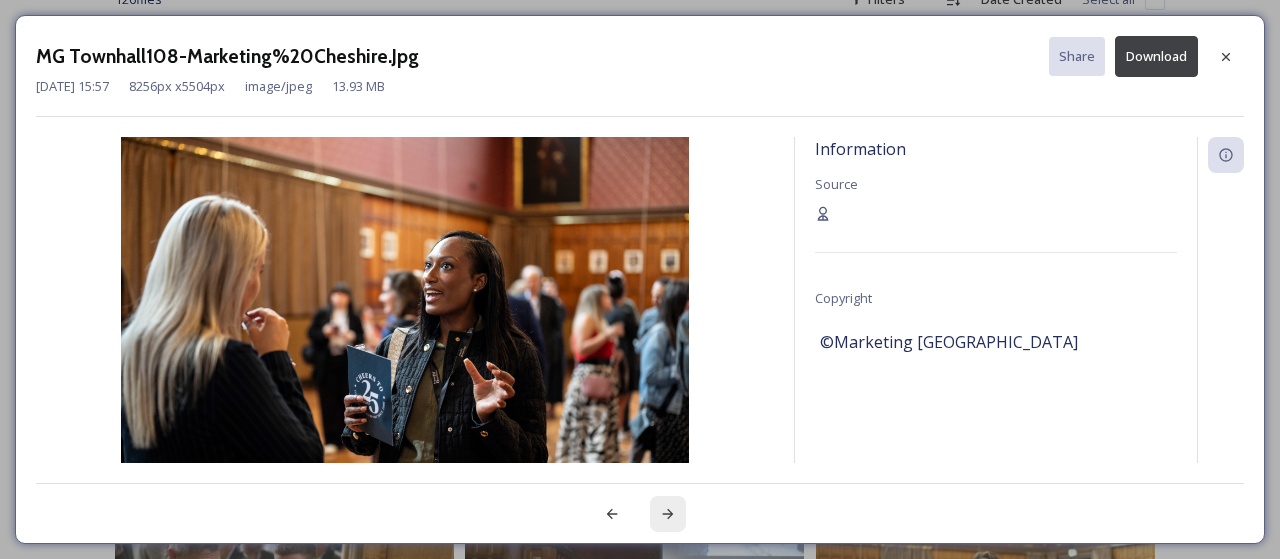 click at bounding box center (668, 514) 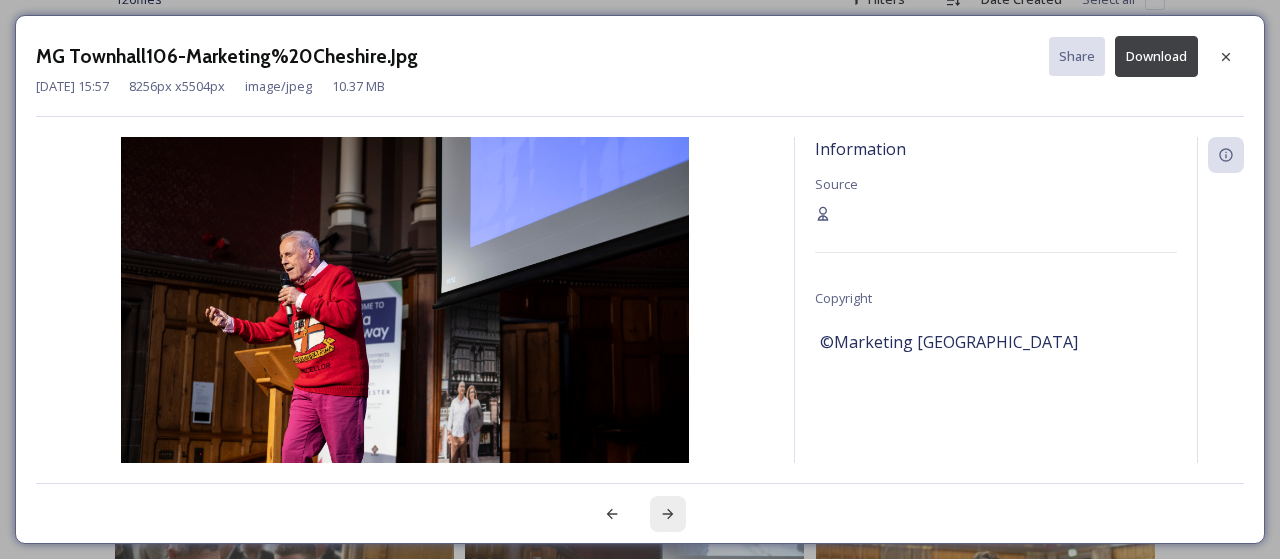 click at bounding box center [668, 514] 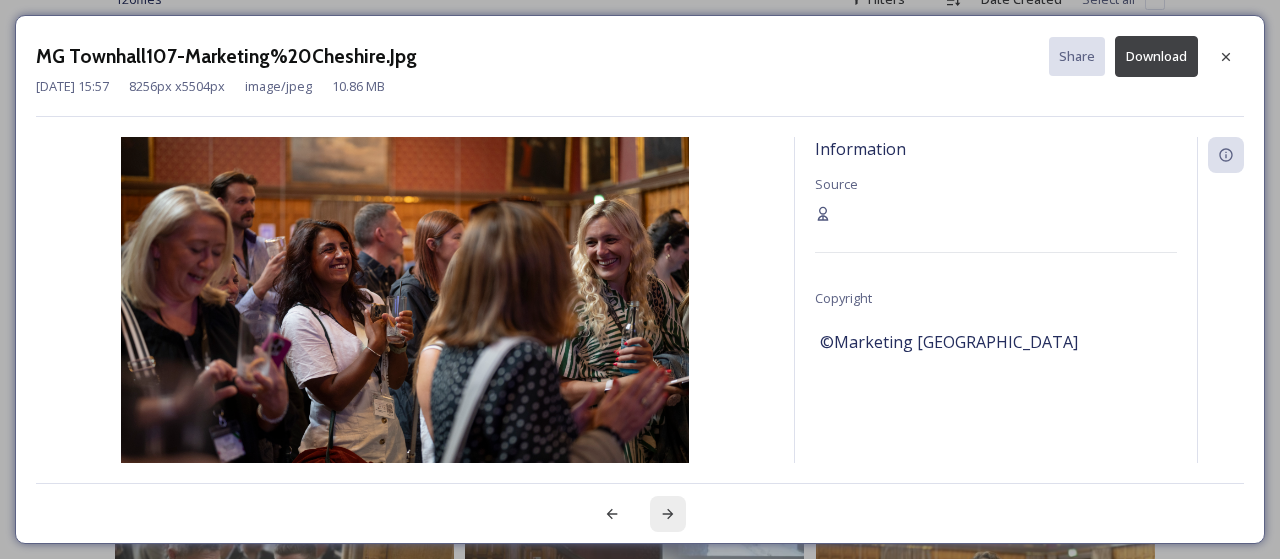 click at bounding box center (668, 514) 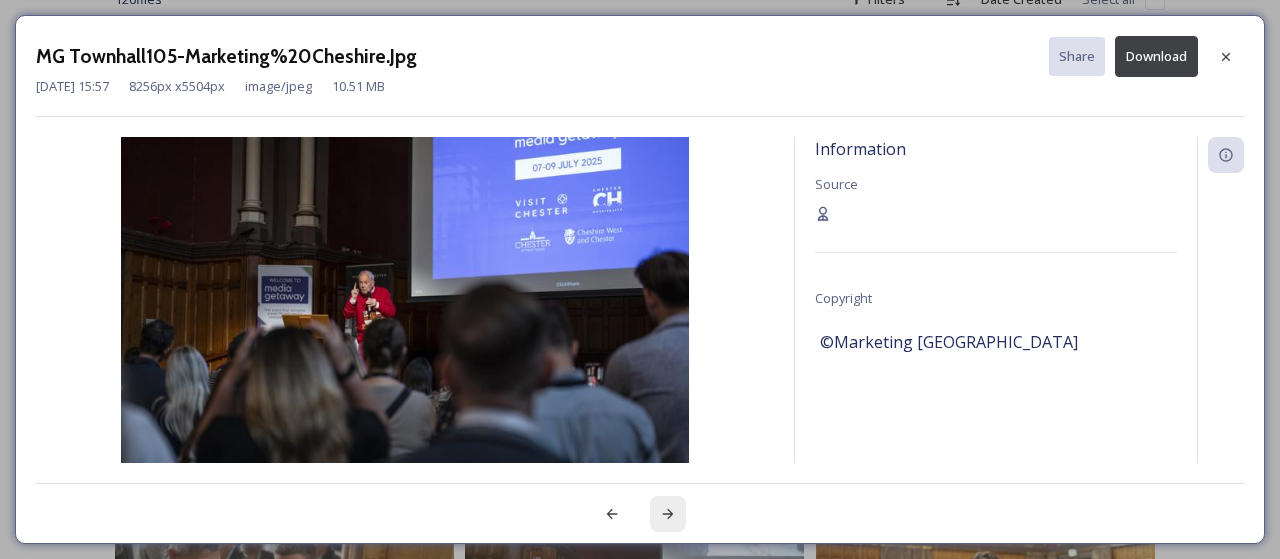 click at bounding box center (668, 514) 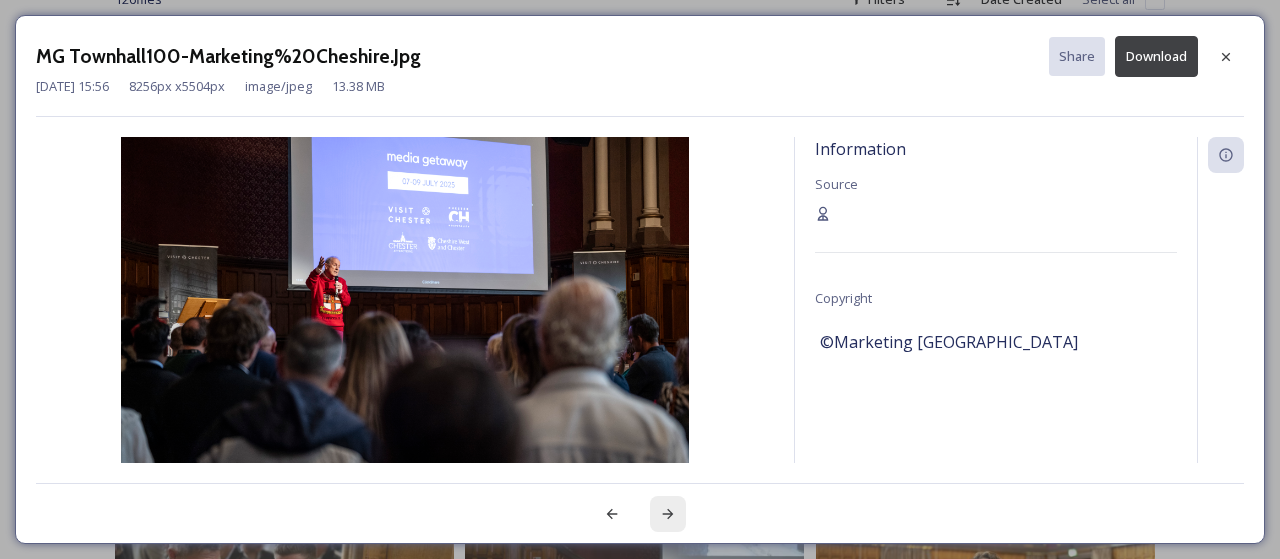 click at bounding box center (668, 514) 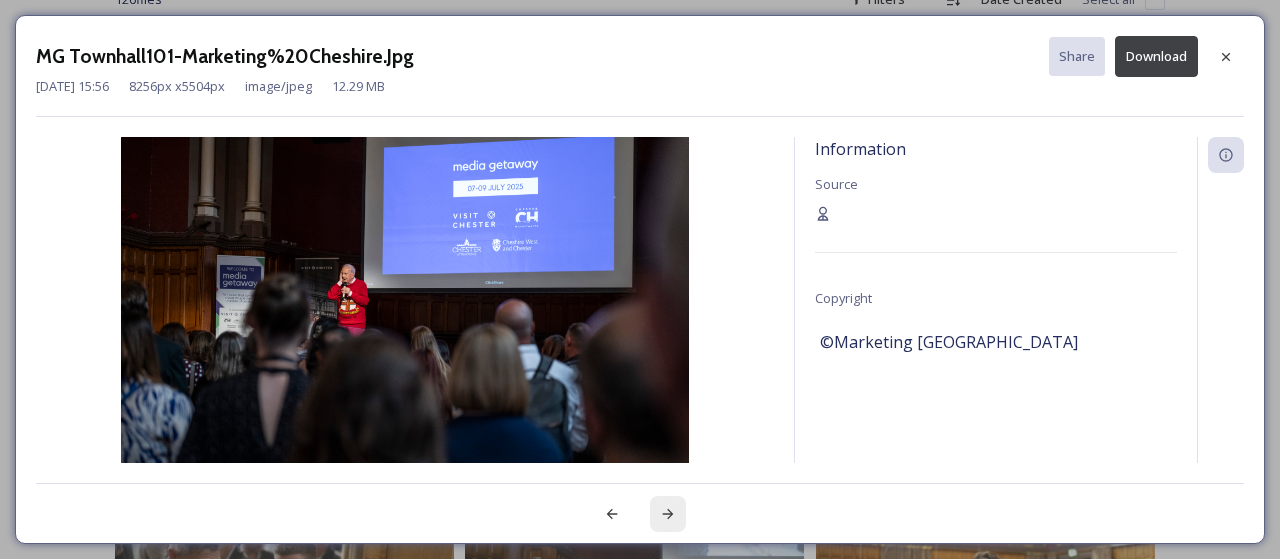 click at bounding box center [668, 514] 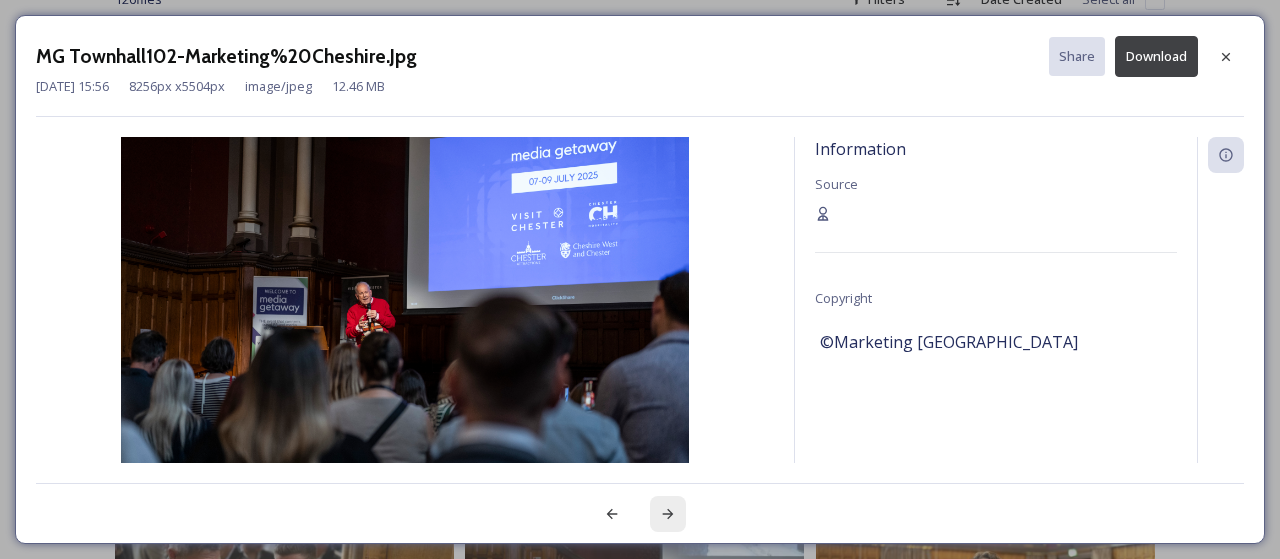 click at bounding box center (668, 514) 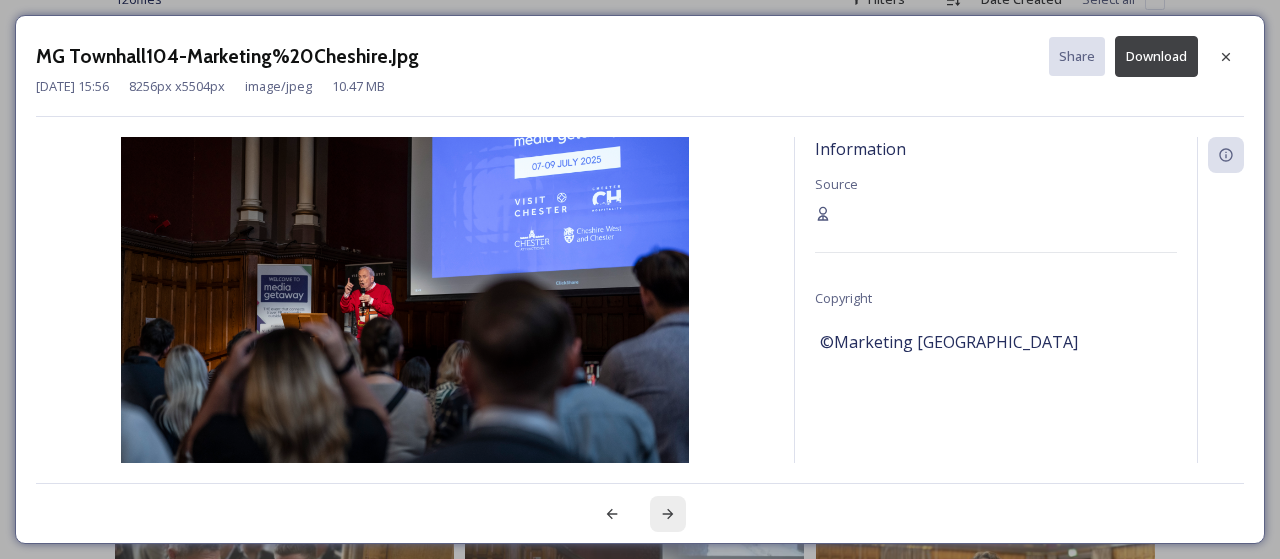 click at bounding box center (668, 514) 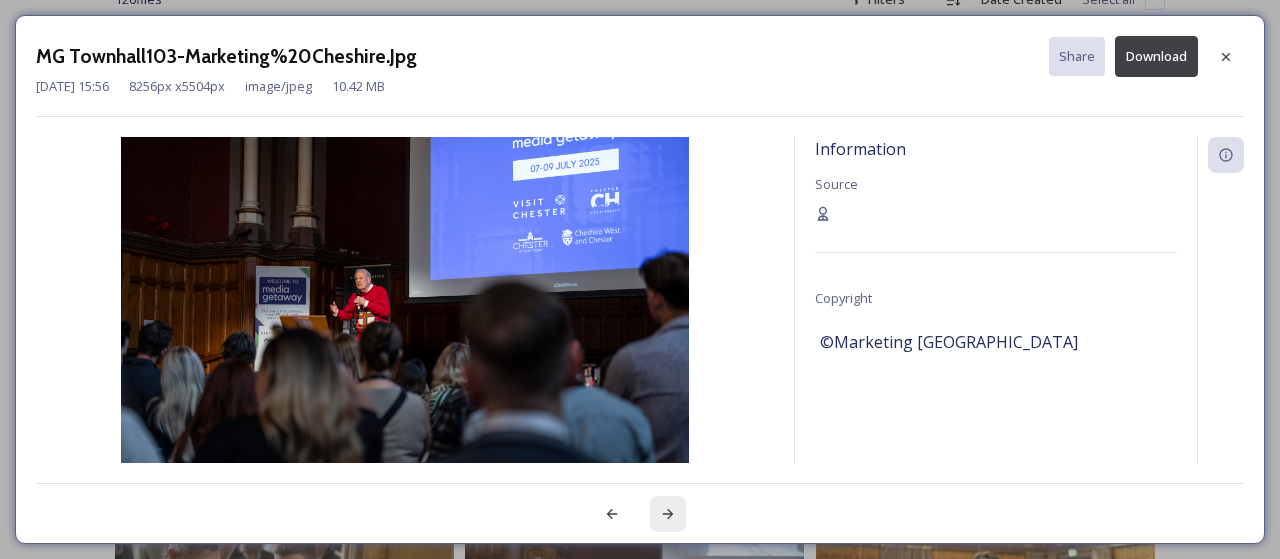 click at bounding box center [668, 514] 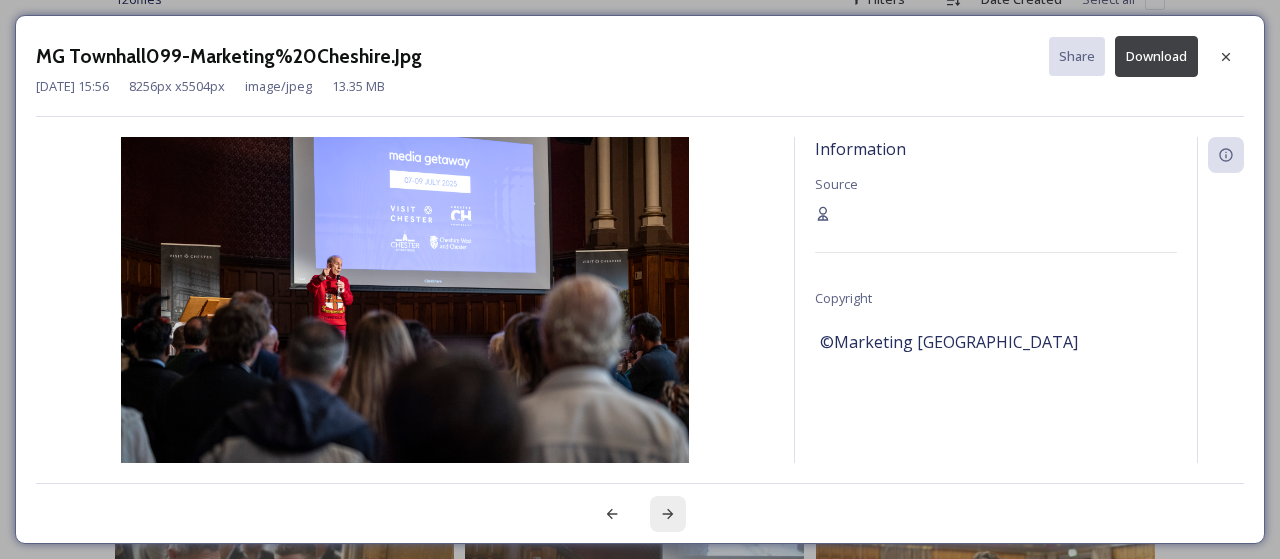 click at bounding box center (668, 514) 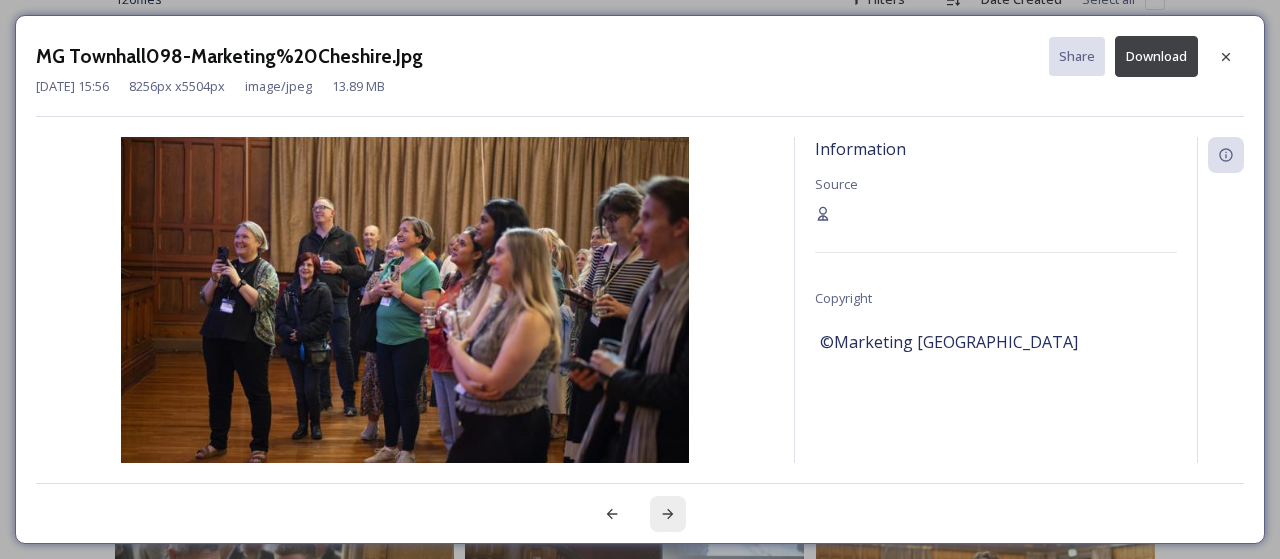 click at bounding box center (668, 514) 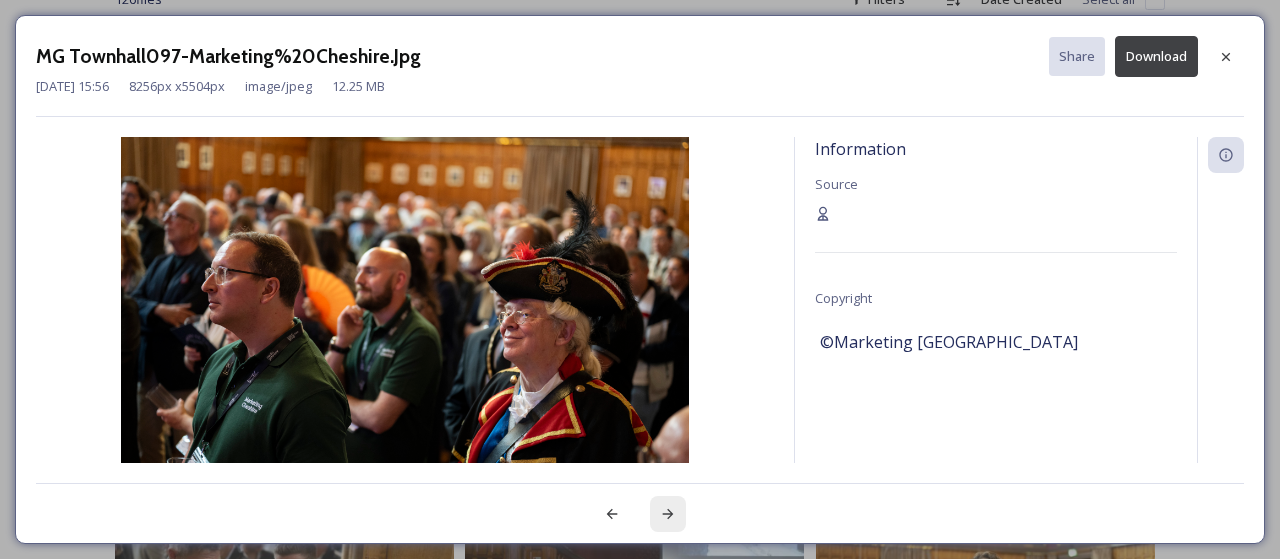 click at bounding box center (668, 514) 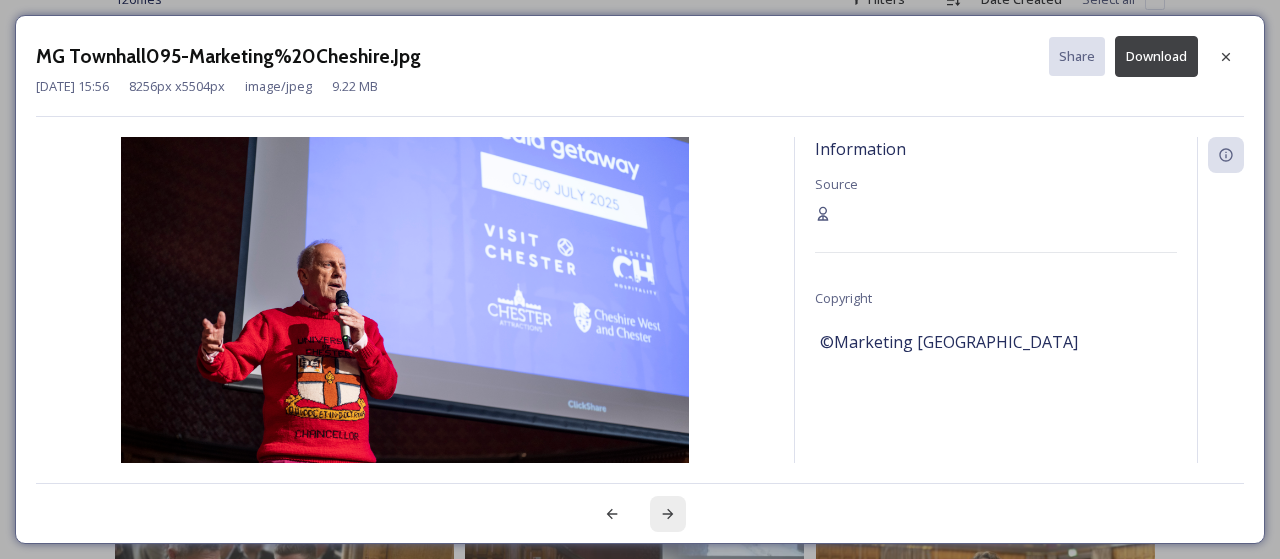 click at bounding box center (668, 514) 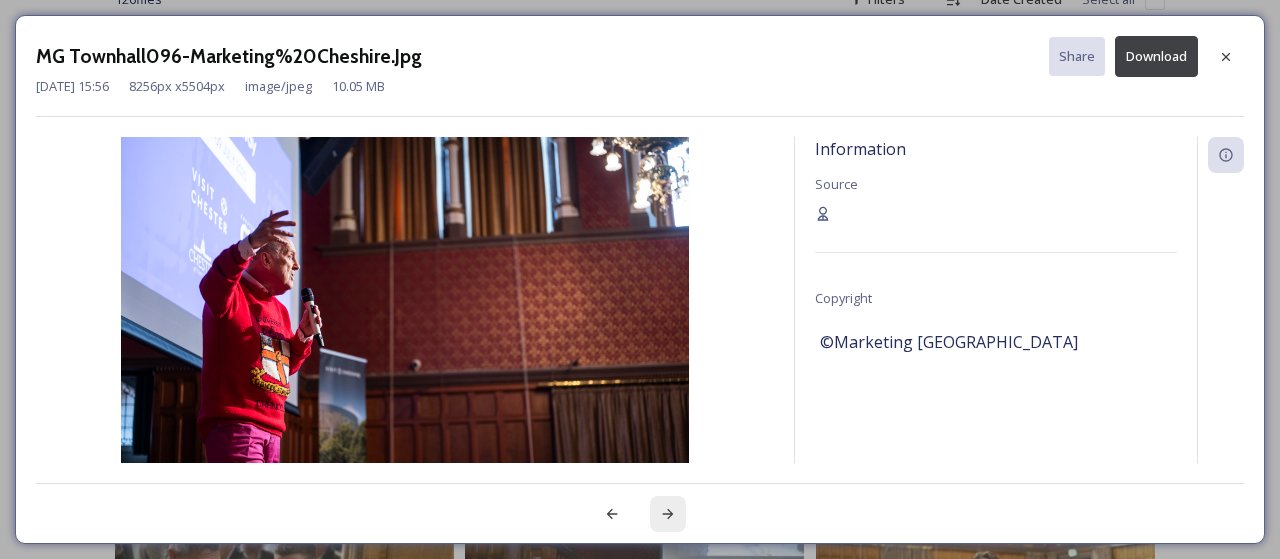 click at bounding box center [668, 514] 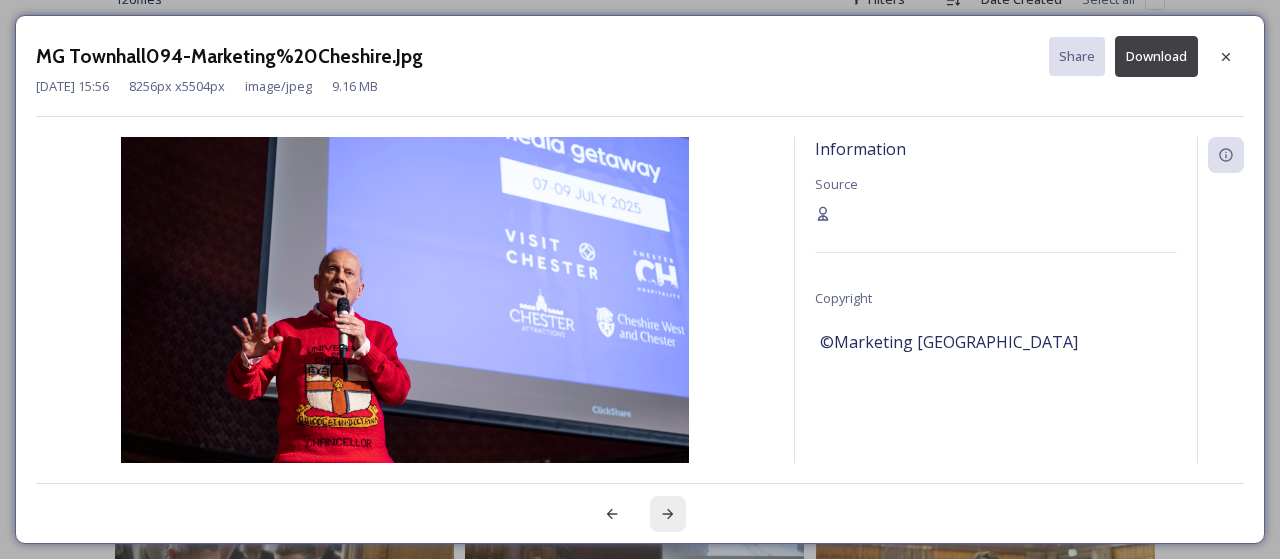 click at bounding box center [668, 514] 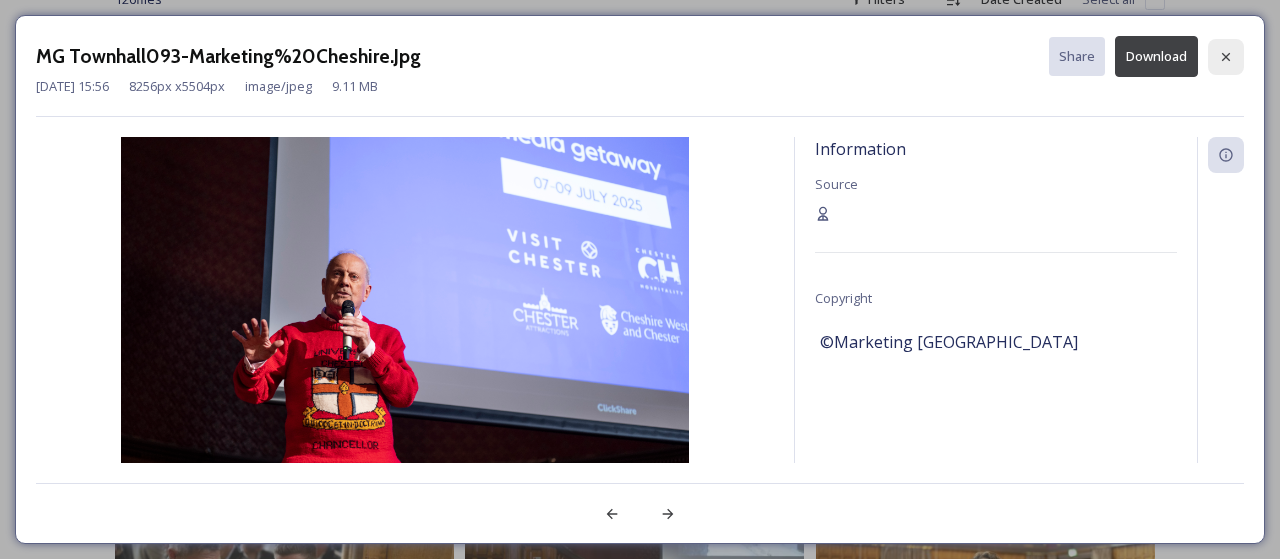 click 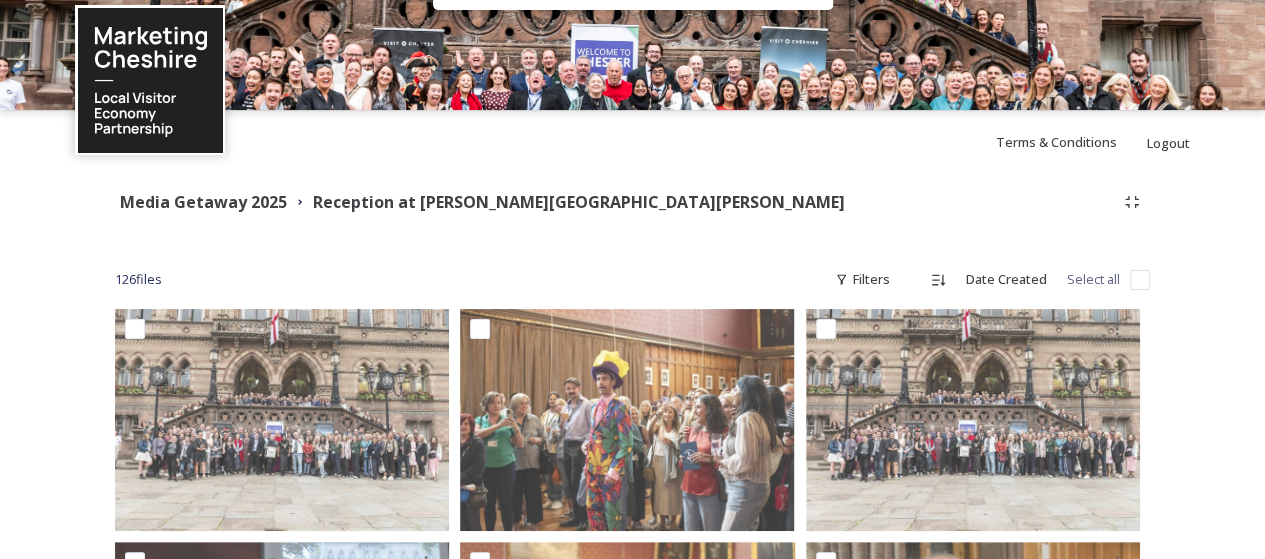 scroll, scrollTop: 0, scrollLeft: 0, axis: both 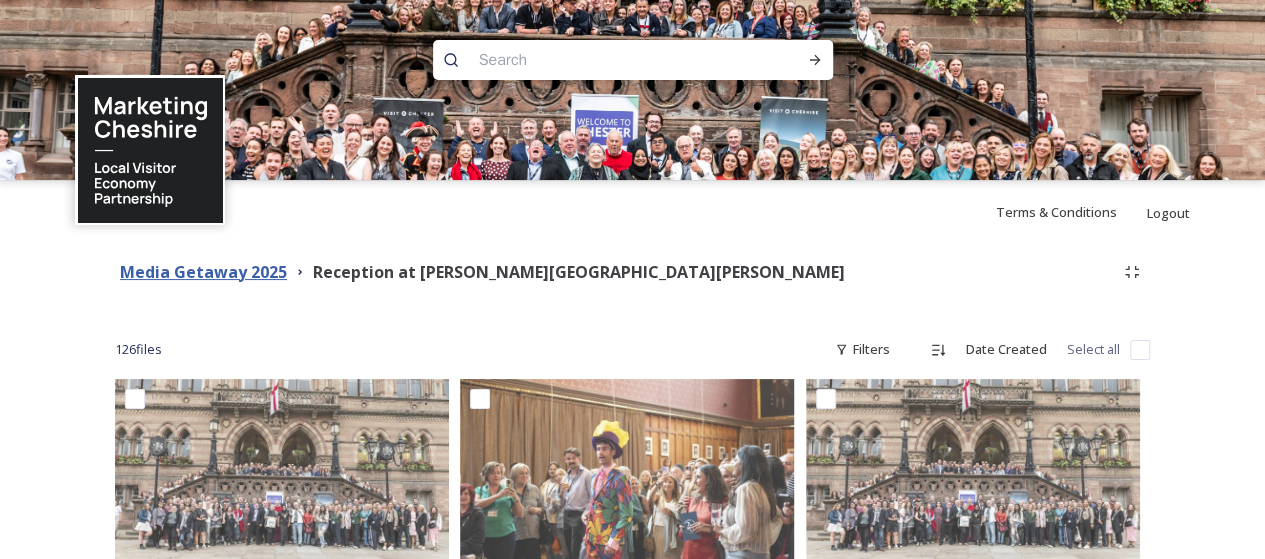 click on "Media Getaway 2025" at bounding box center [203, 272] 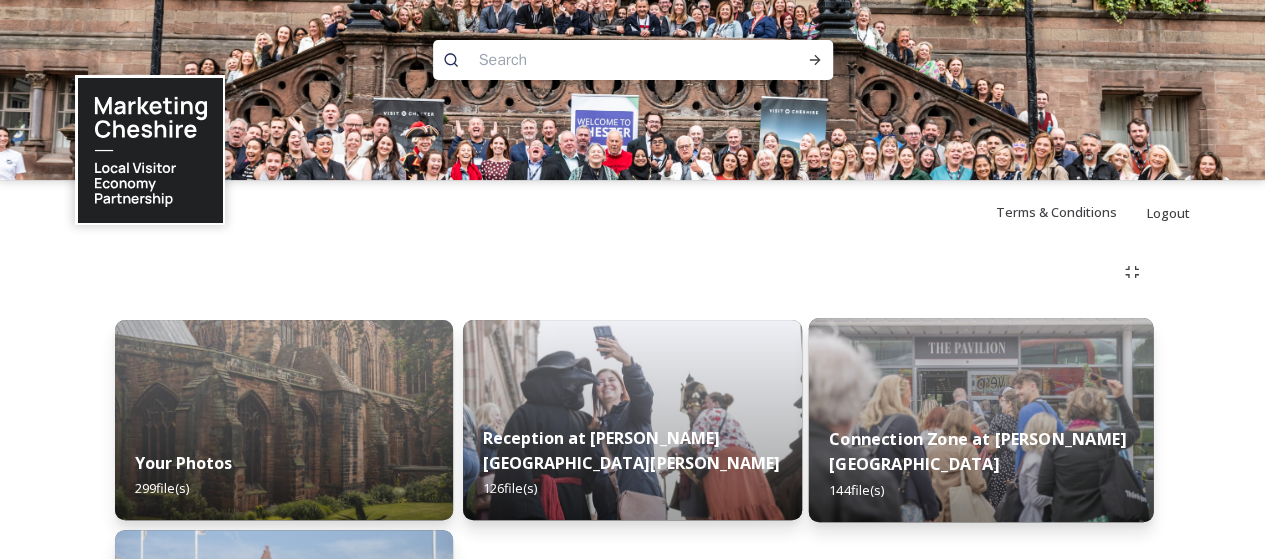 click on "Connection Zone at [PERSON_NAME][GEOGRAPHIC_DATA]" at bounding box center (977, 451) 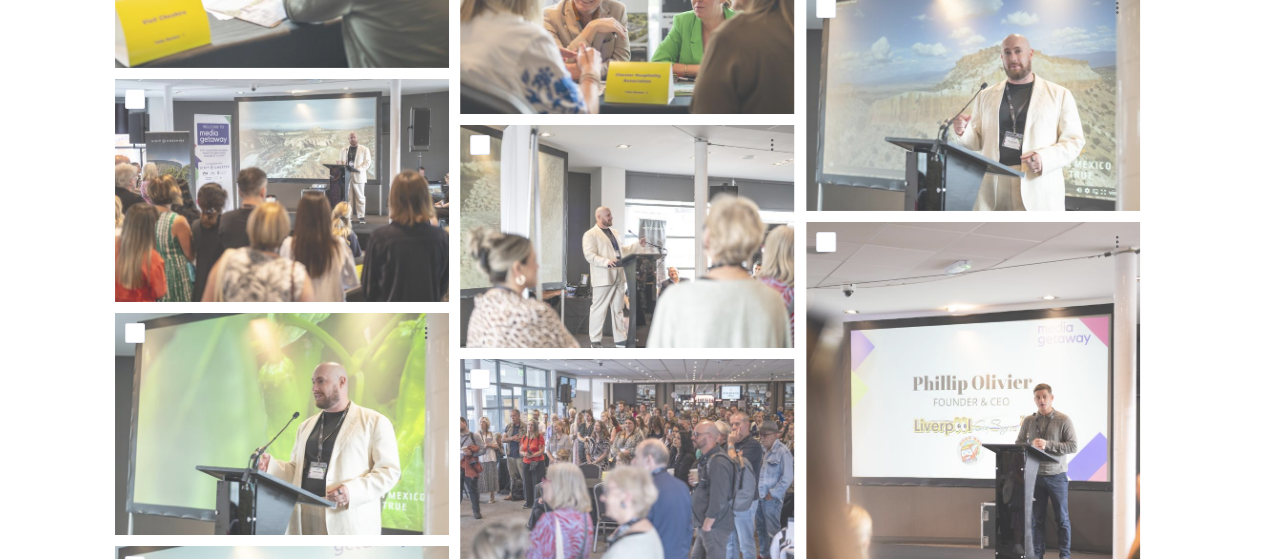 scroll, scrollTop: 7258, scrollLeft: 0, axis: vertical 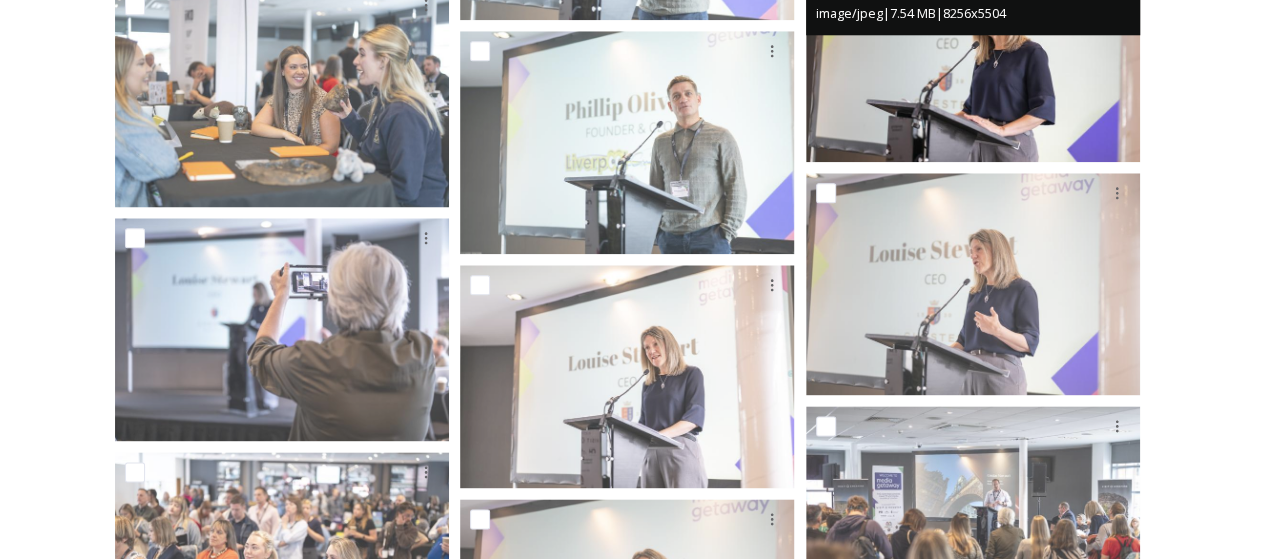 click at bounding box center (973, 50) 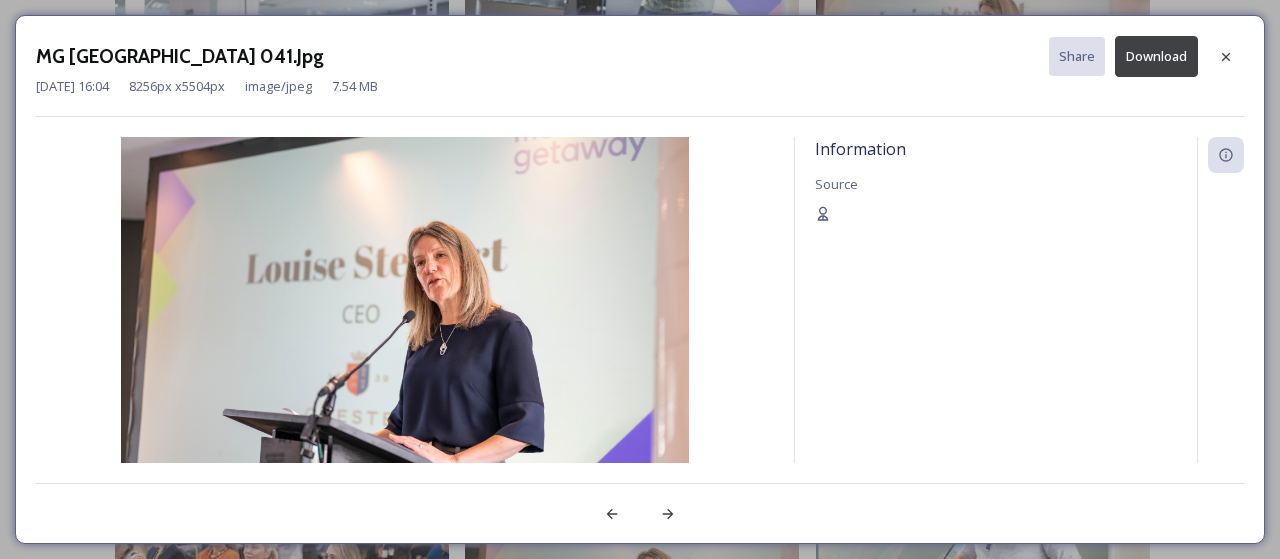 click on "Download" at bounding box center (1156, 56) 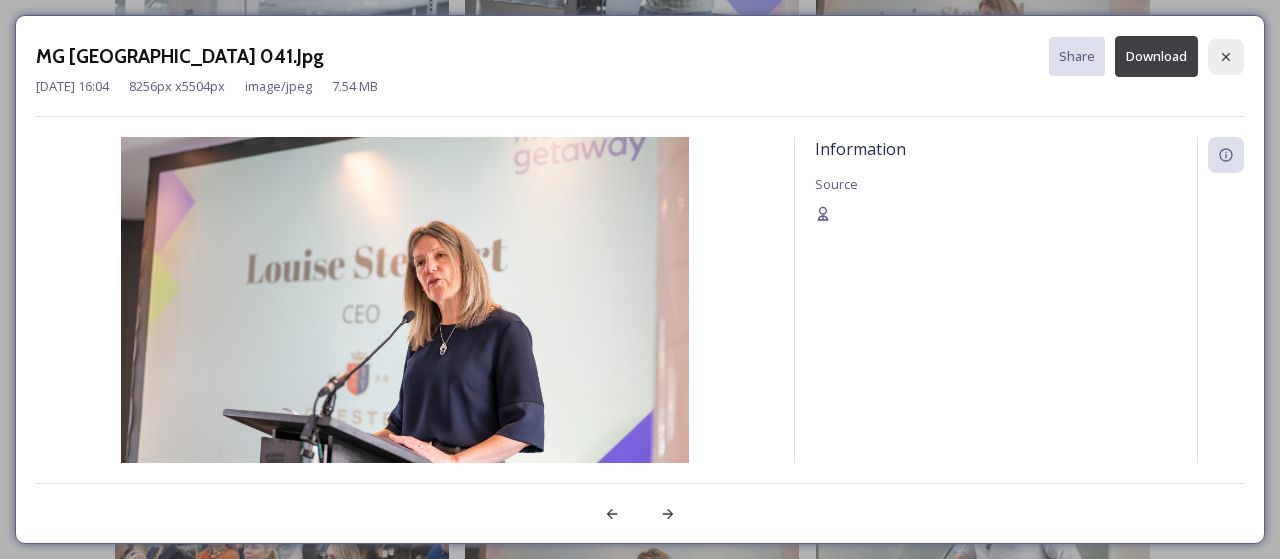 click 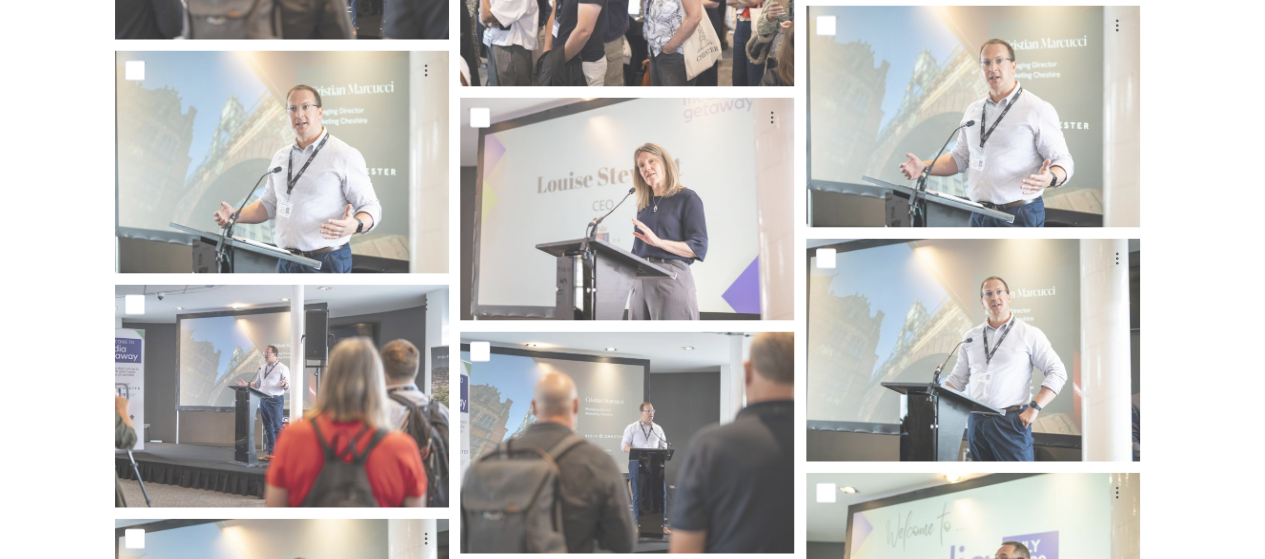scroll, scrollTop: 9558, scrollLeft: 0, axis: vertical 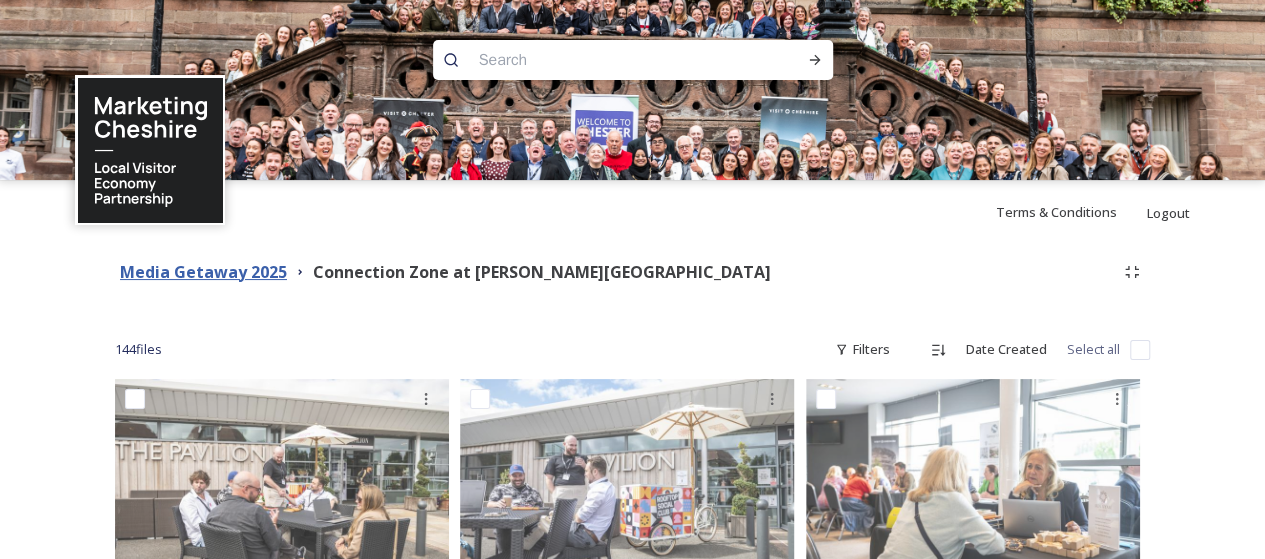 click on "Media Getaway 2025" at bounding box center [203, 272] 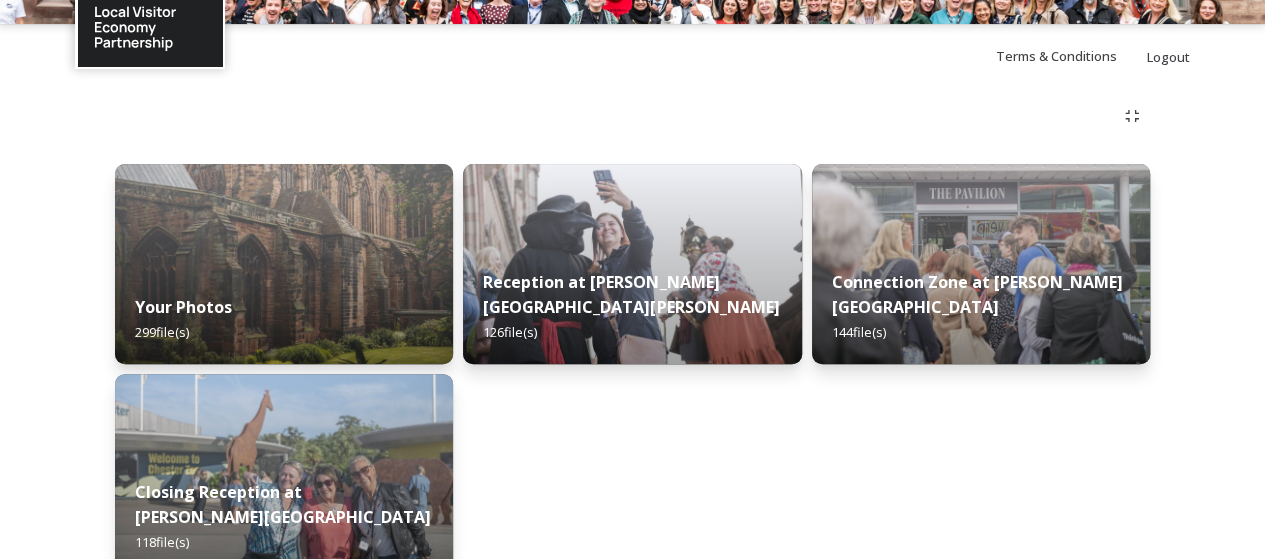 scroll, scrollTop: 190, scrollLeft: 0, axis: vertical 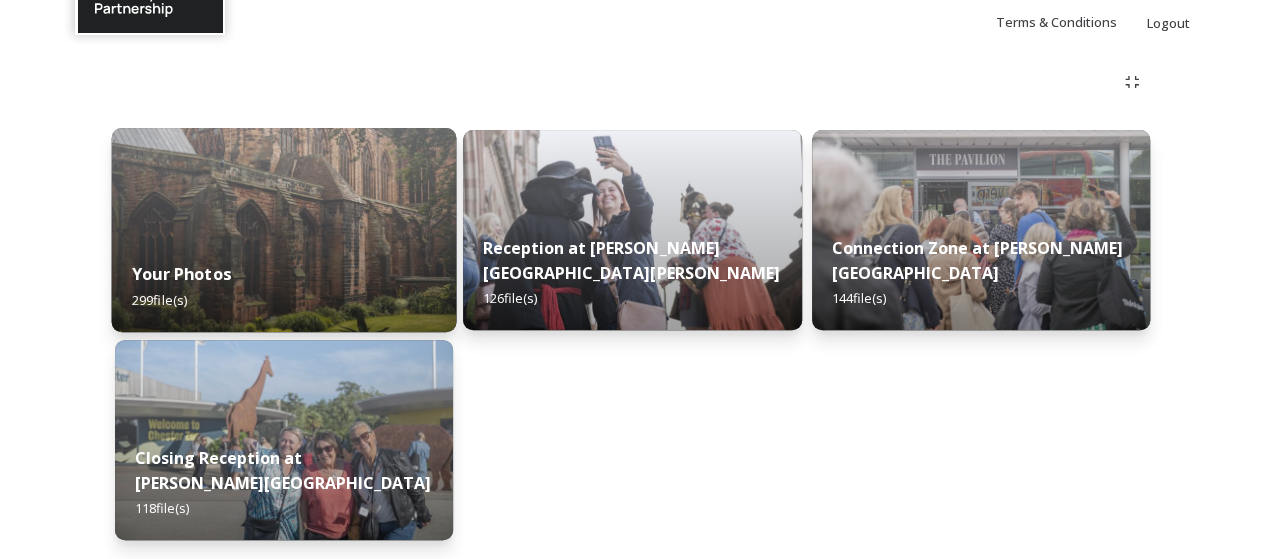 click on "Your Photos 299  file(s)" at bounding box center (284, 286) 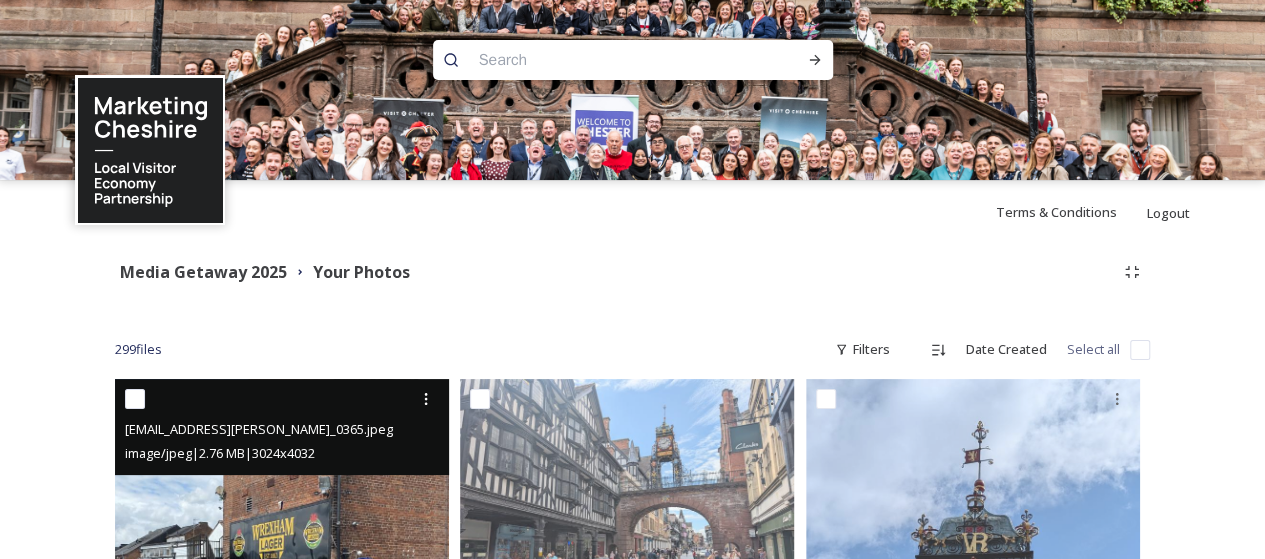click at bounding box center [282, 601] 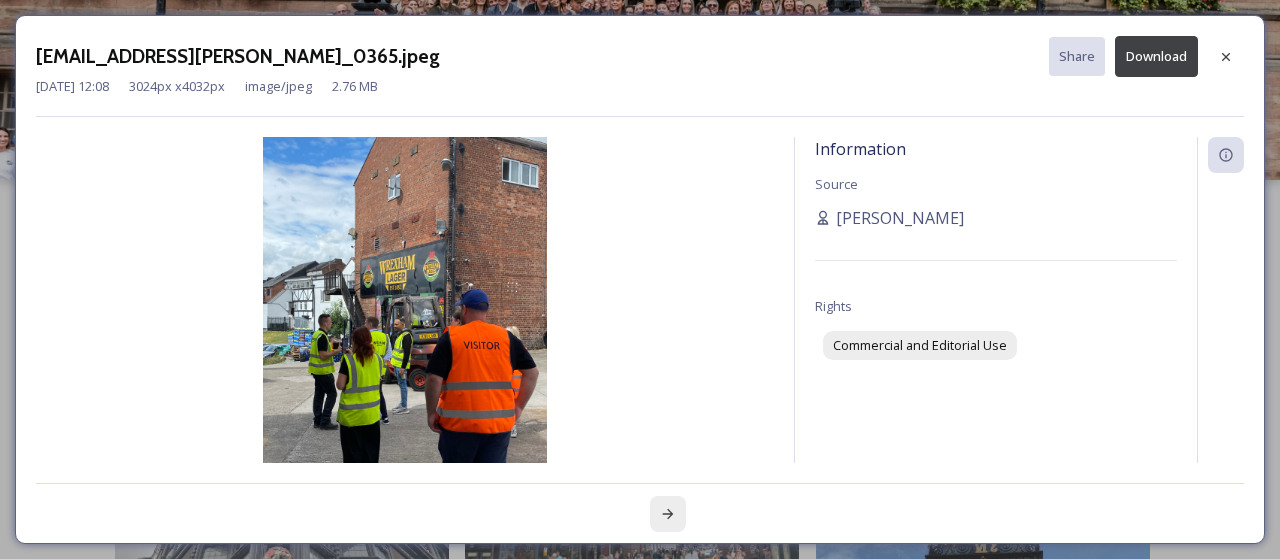 click 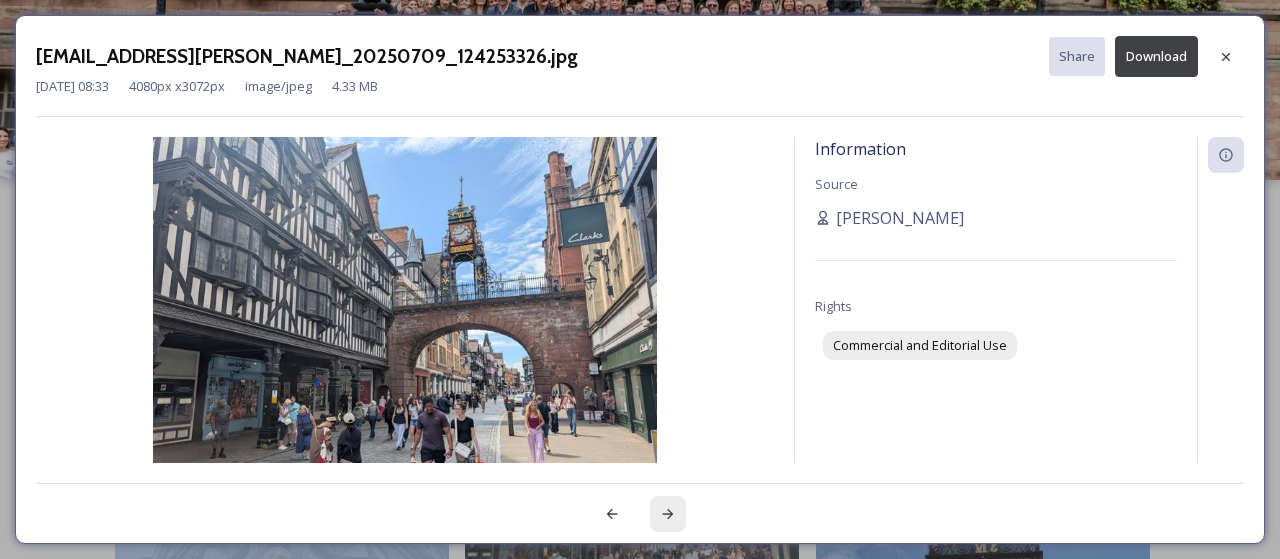 click 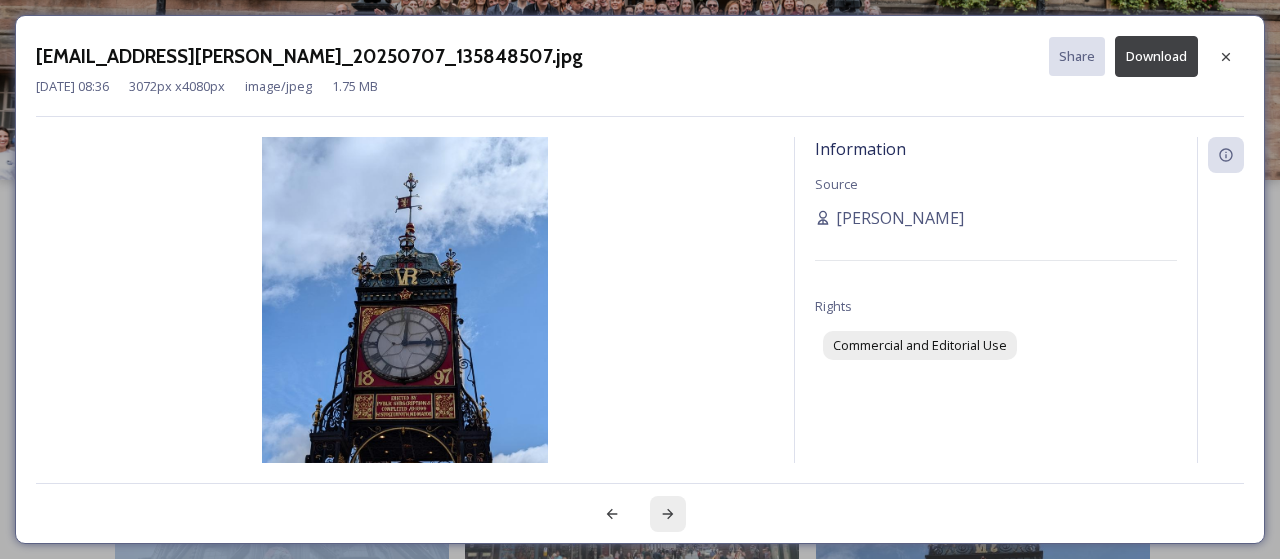 click 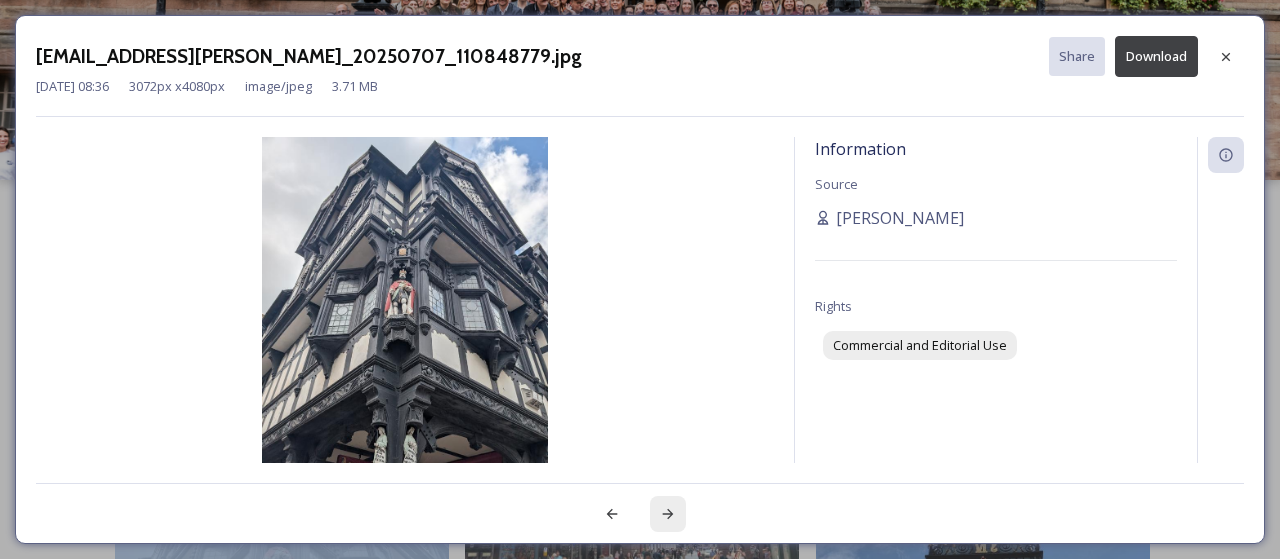 click 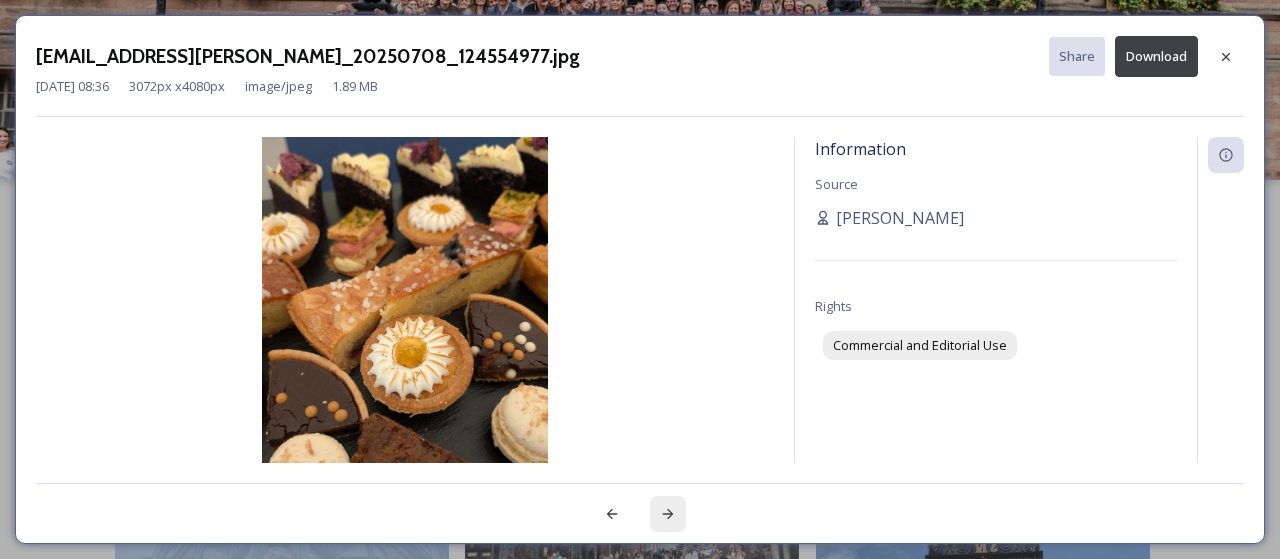 click 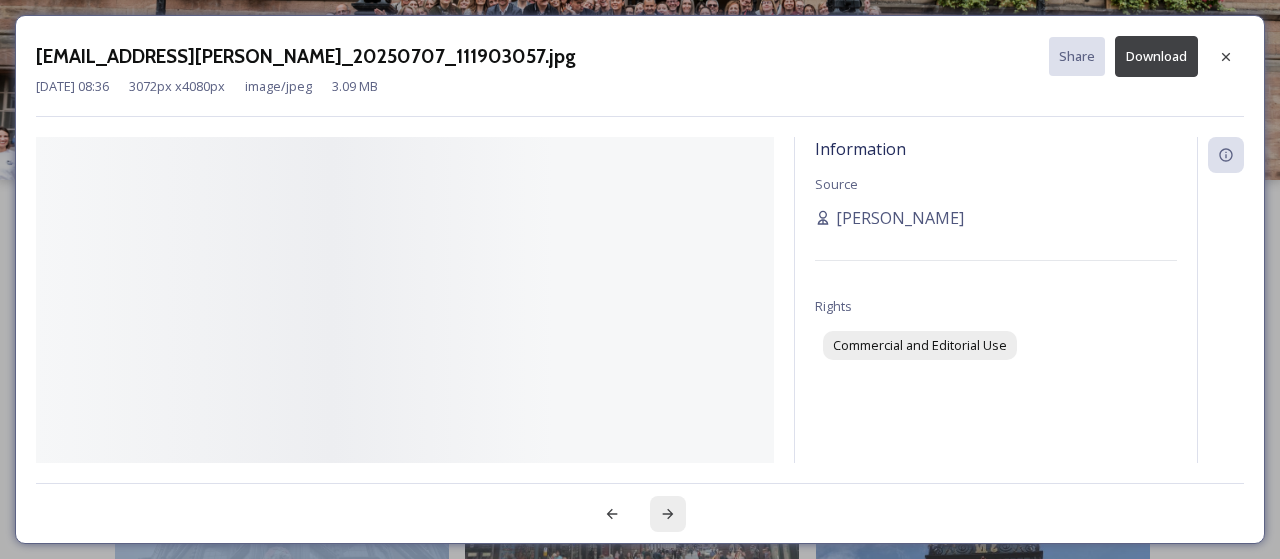 click 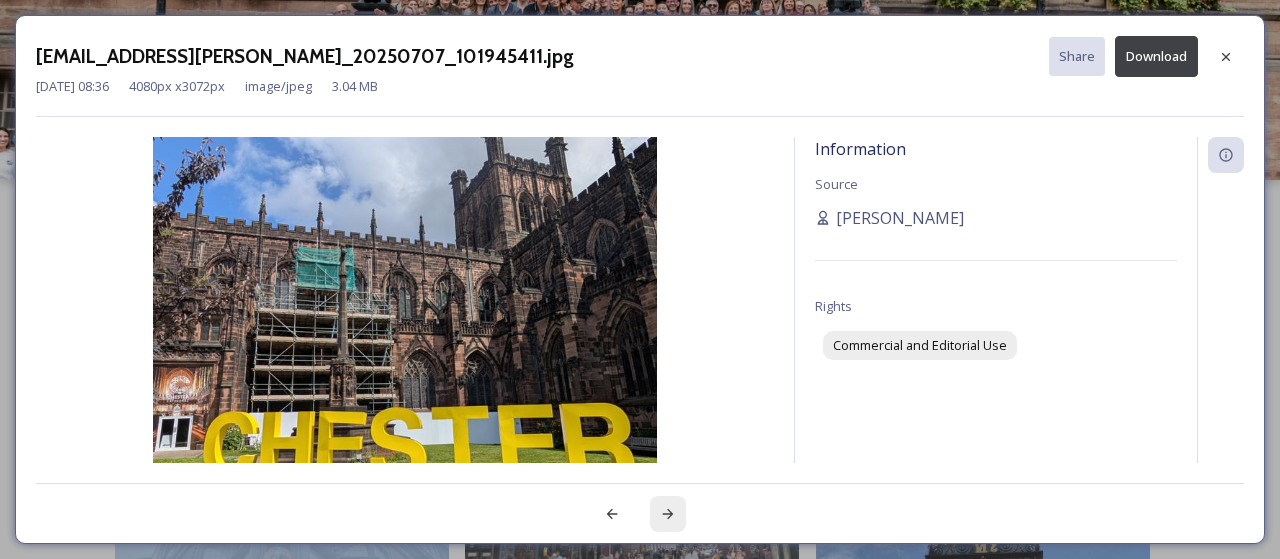 click 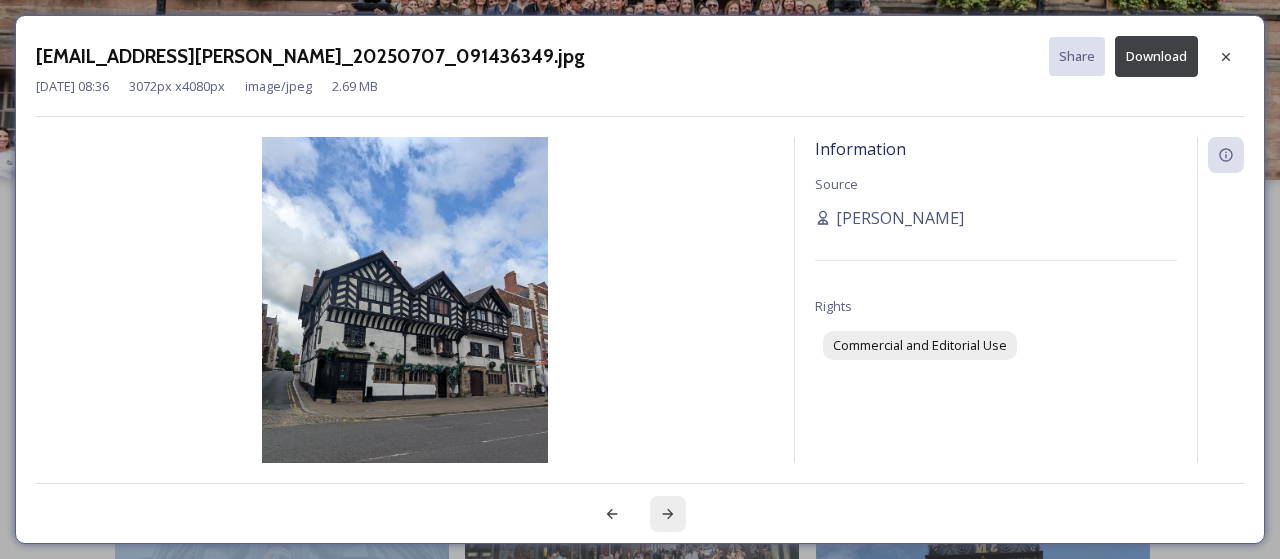 click 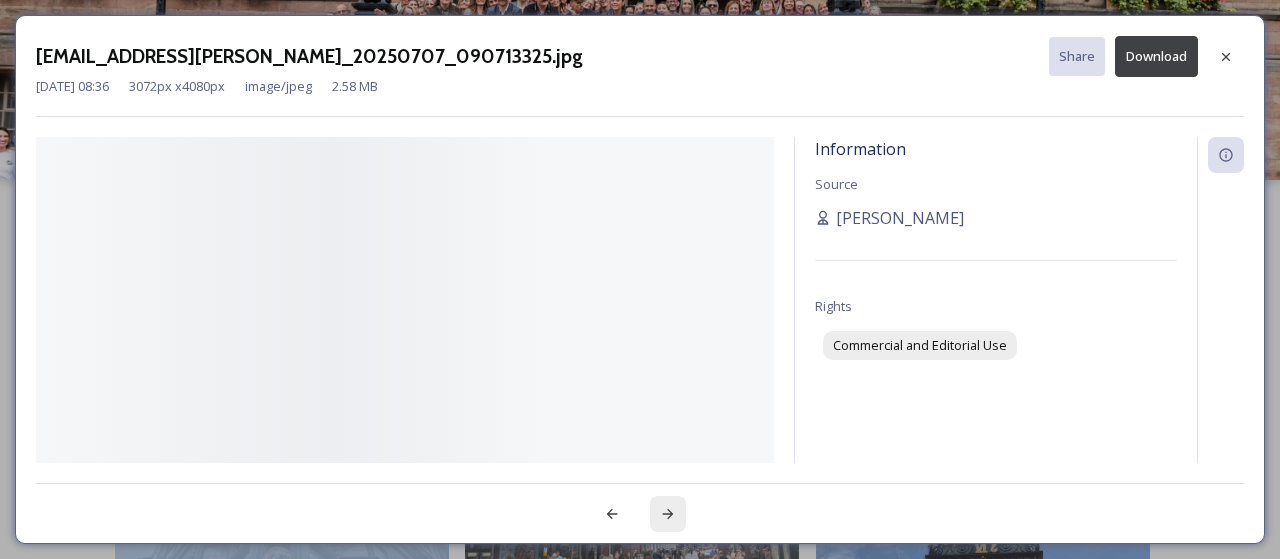 click 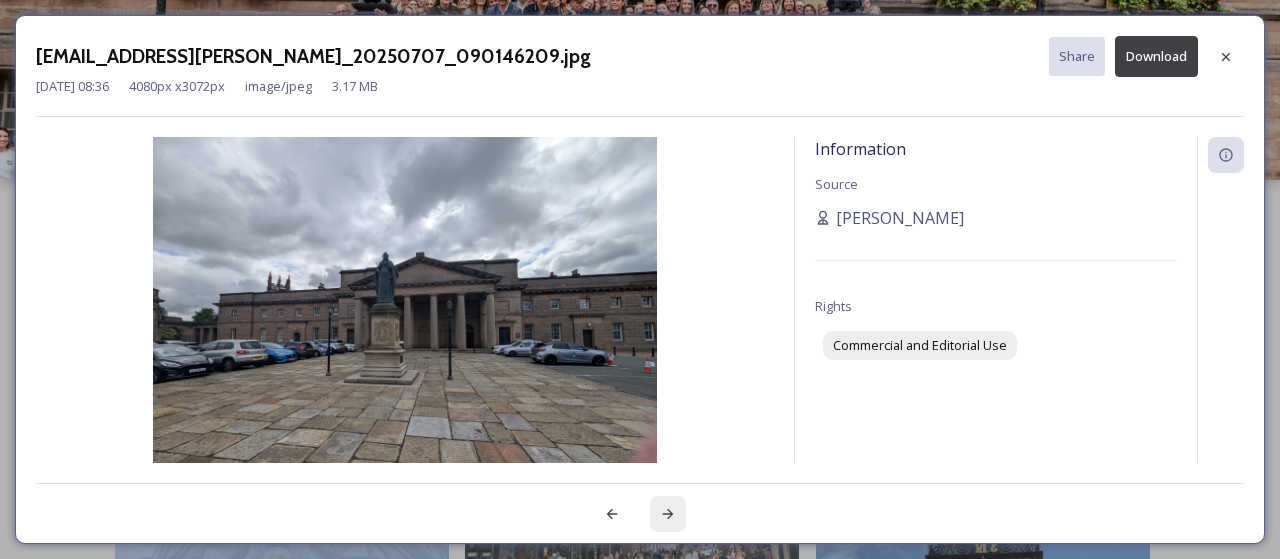 click 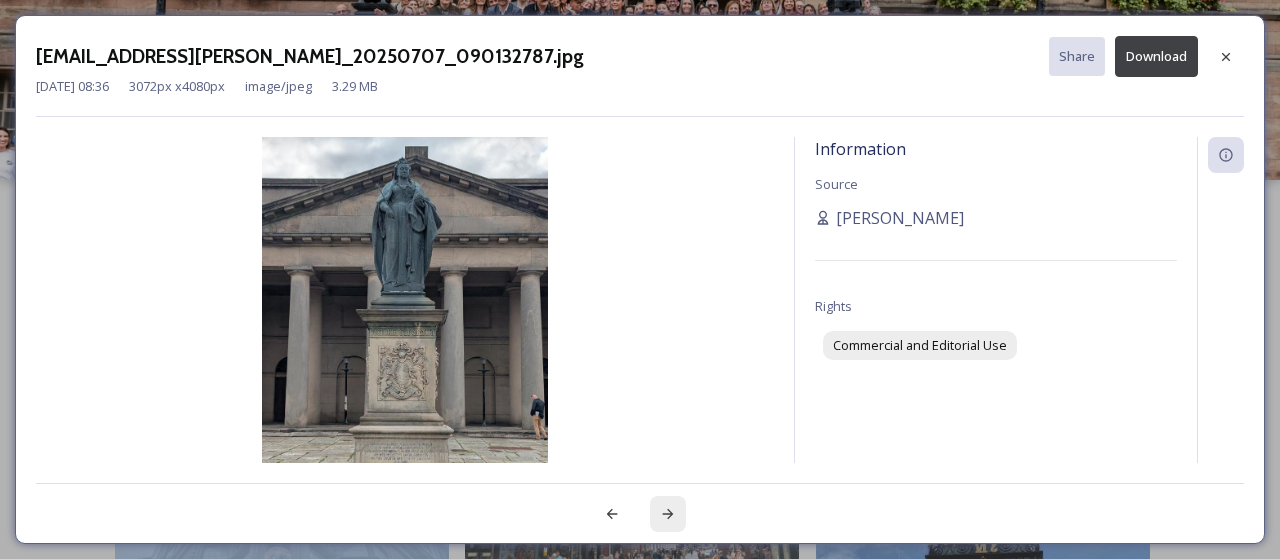 click 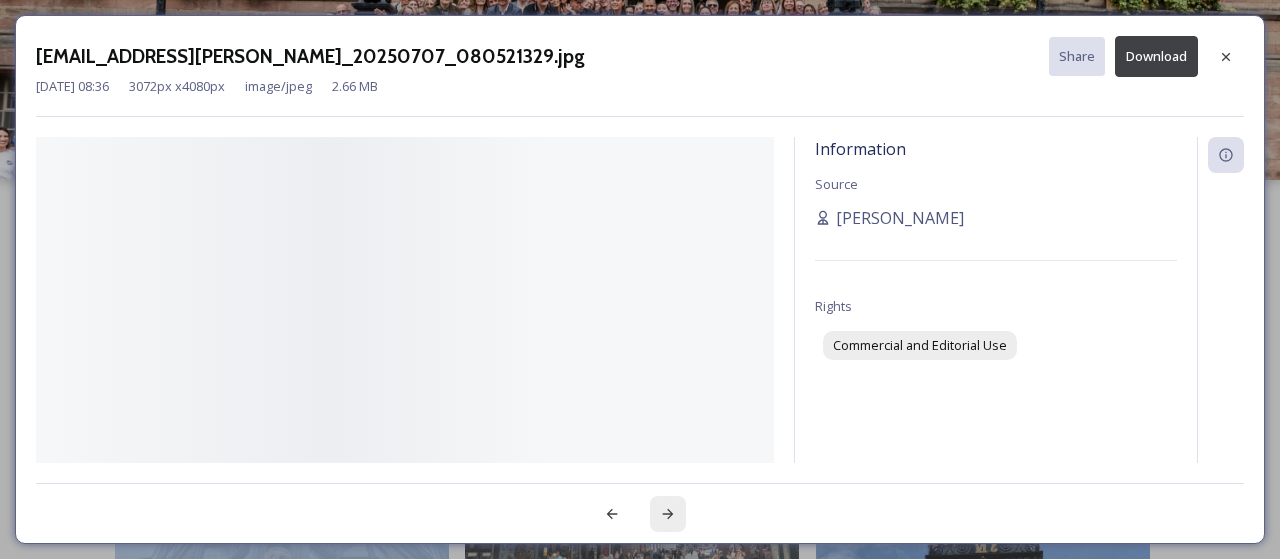 click 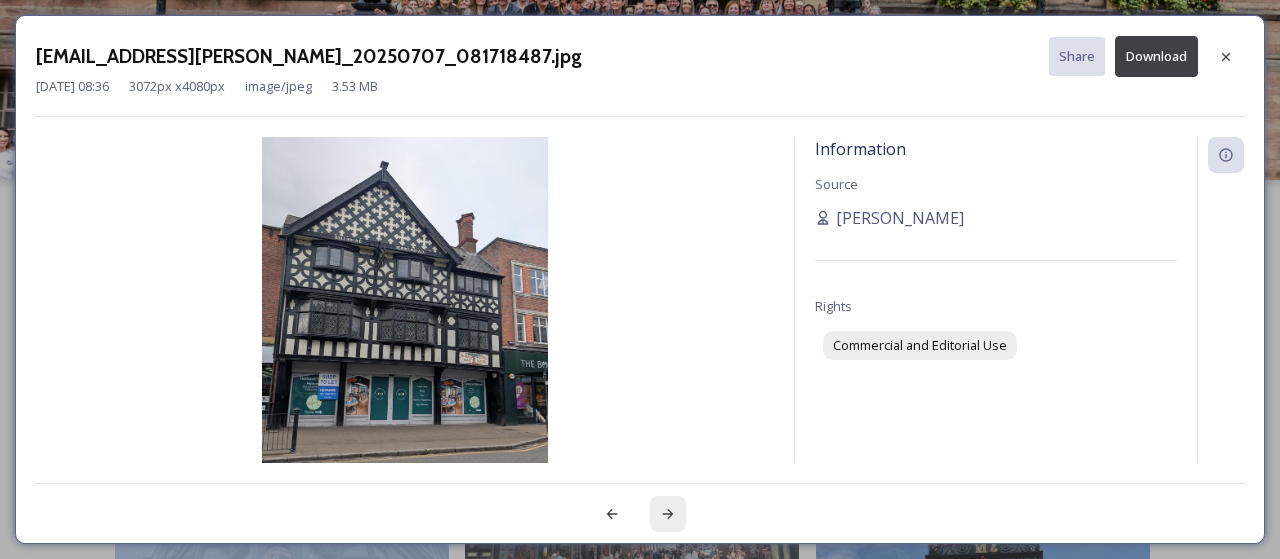 click 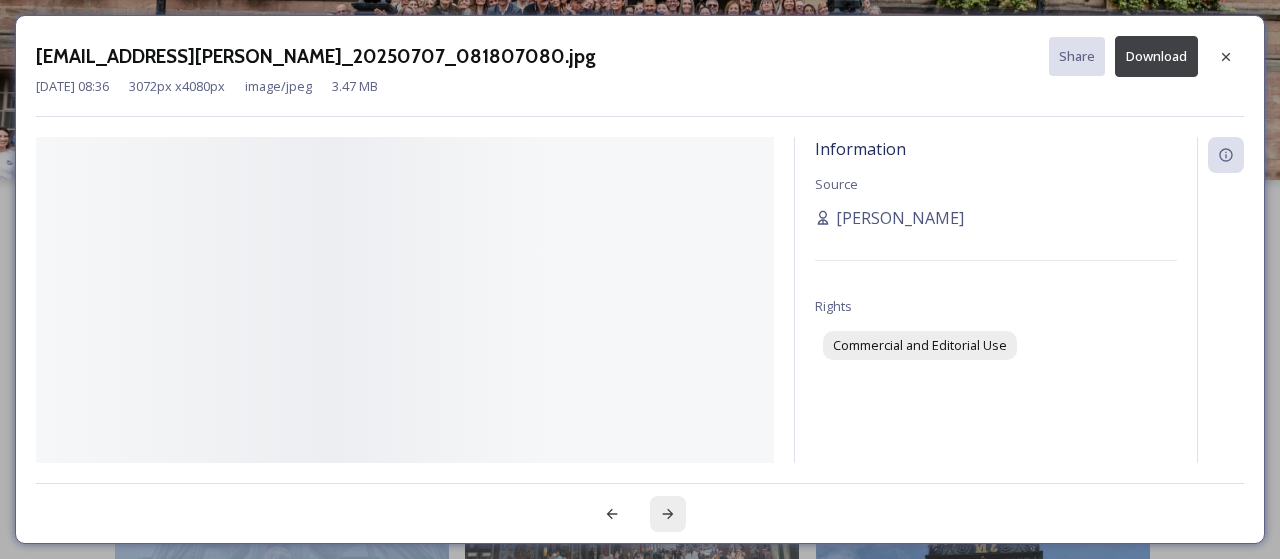 click 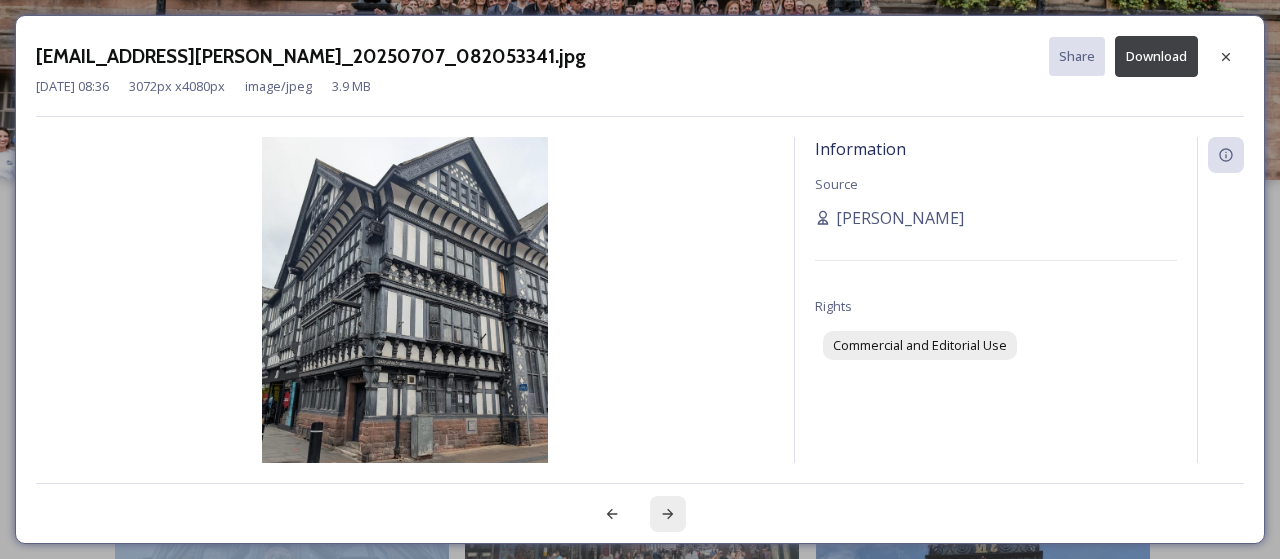 click 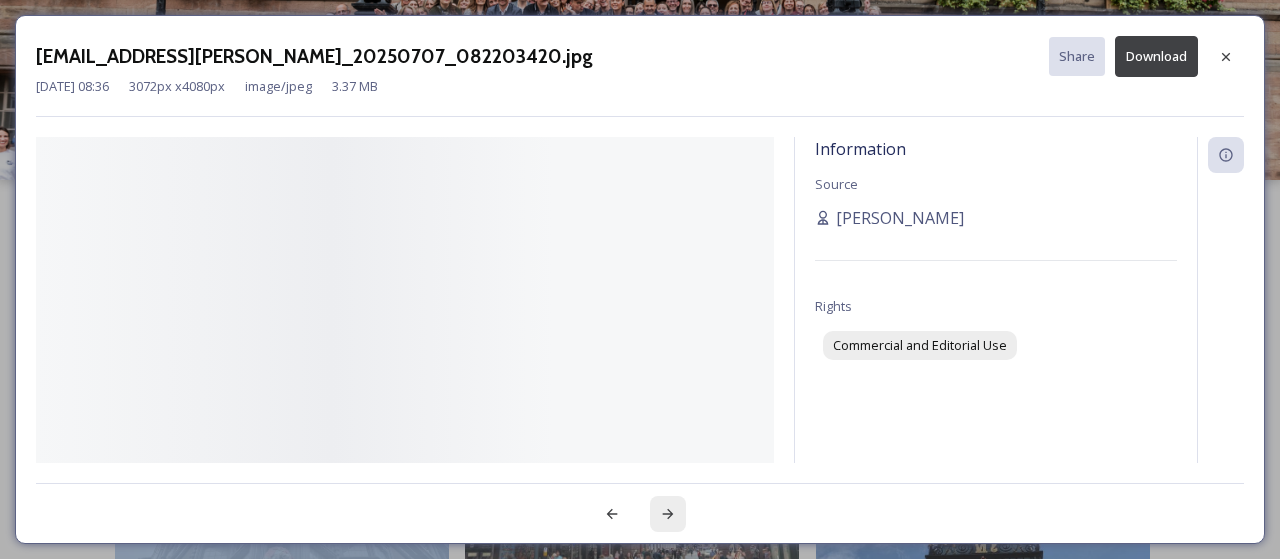 click 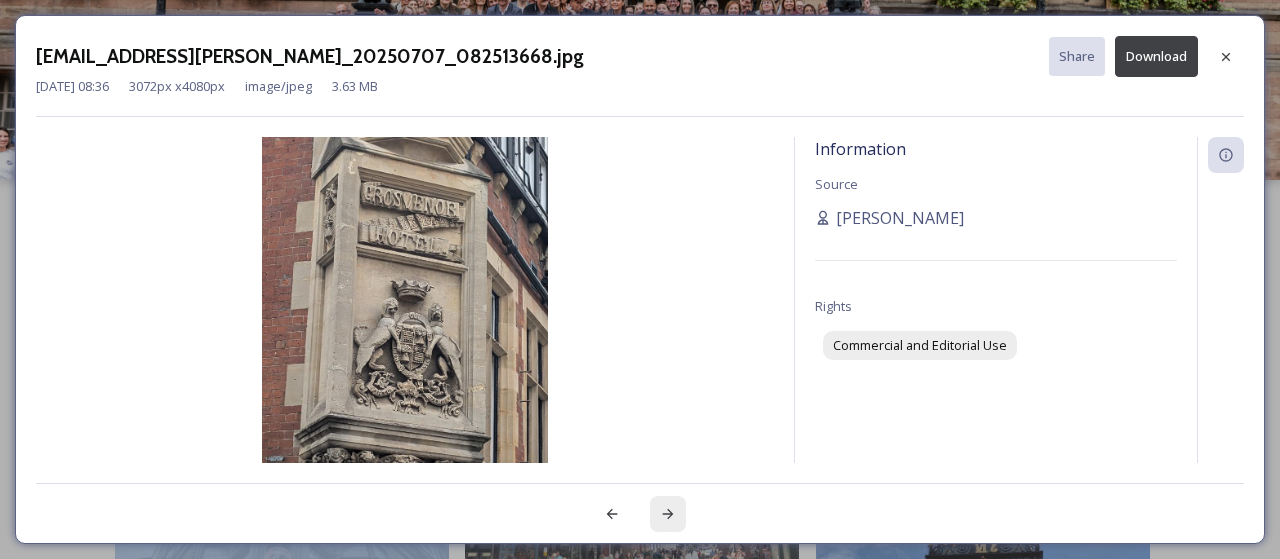 click 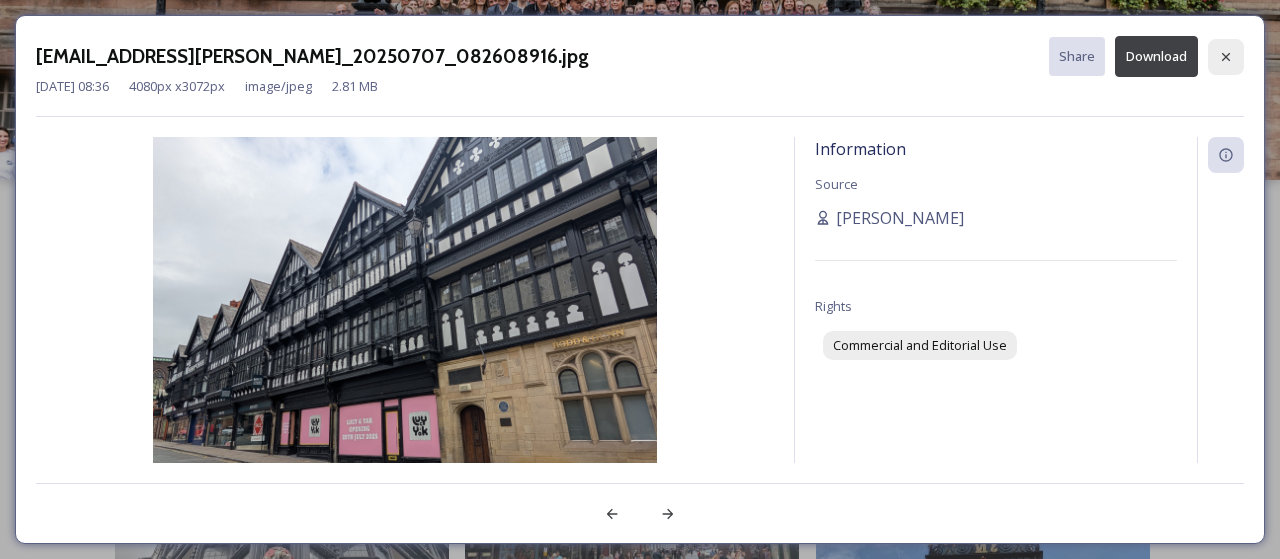 click 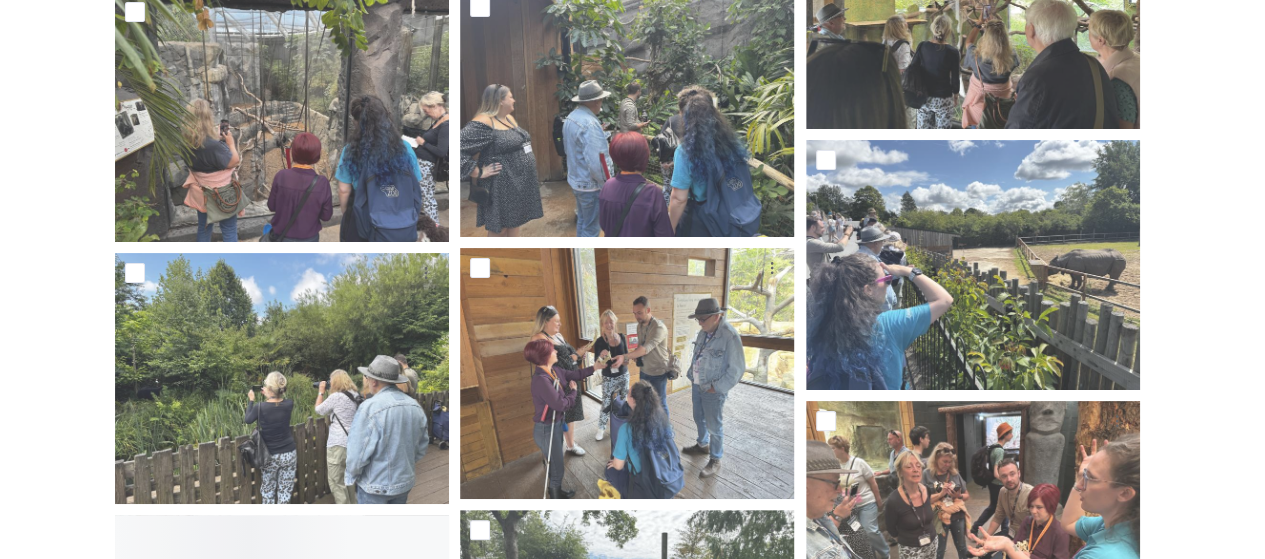 scroll, scrollTop: 7796, scrollLeft: 0, axis: vertical 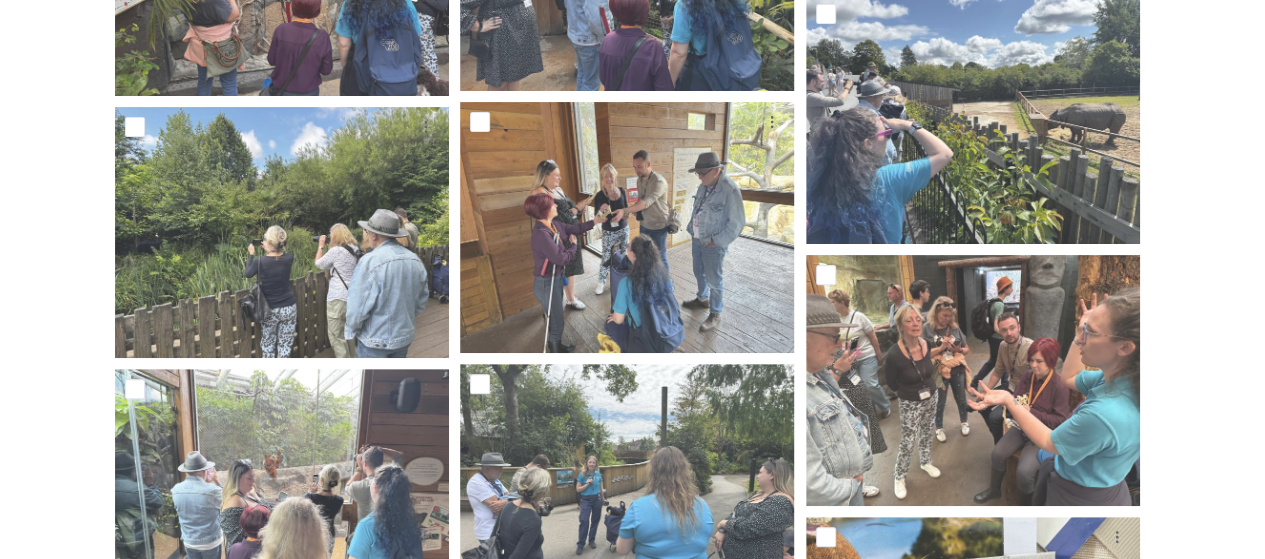 click on "Shared by:  Marketing Cheshire Media Getaway 2025 Your Photos 299  file s Filters Date Created Select all [EMAIL_ADDRESS][PERSON_NAME]_0365.jpeg image/jpeg  |  2.76 MB  |  3024  x  4032" at bounding box center [632, 3297] 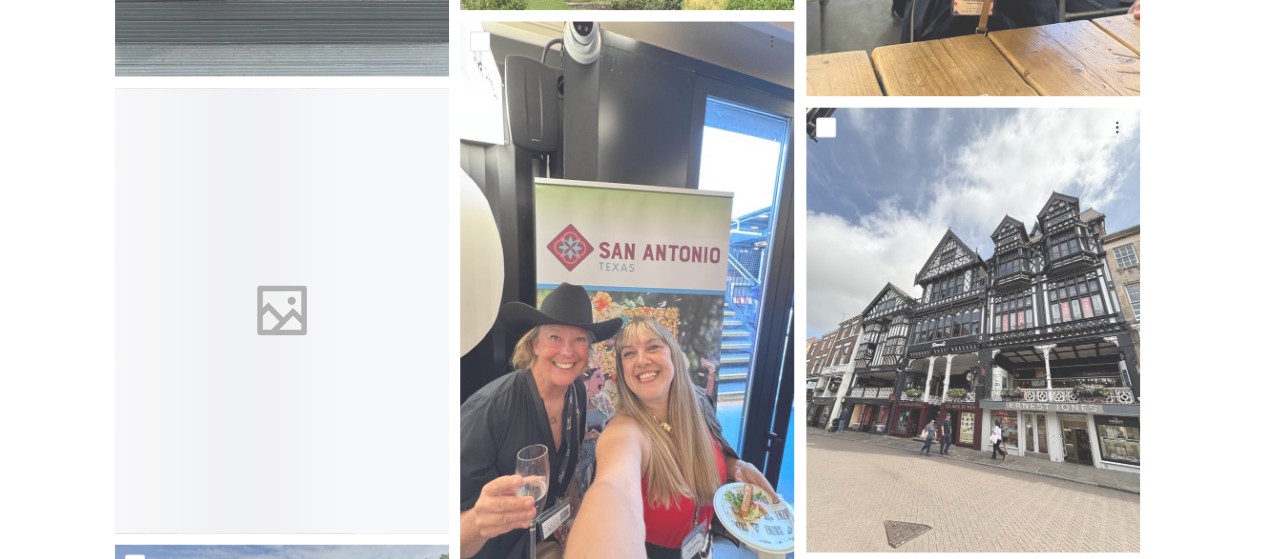 scroll, scrollTop: 18216, scrollLeft: 0, axis: vertical 